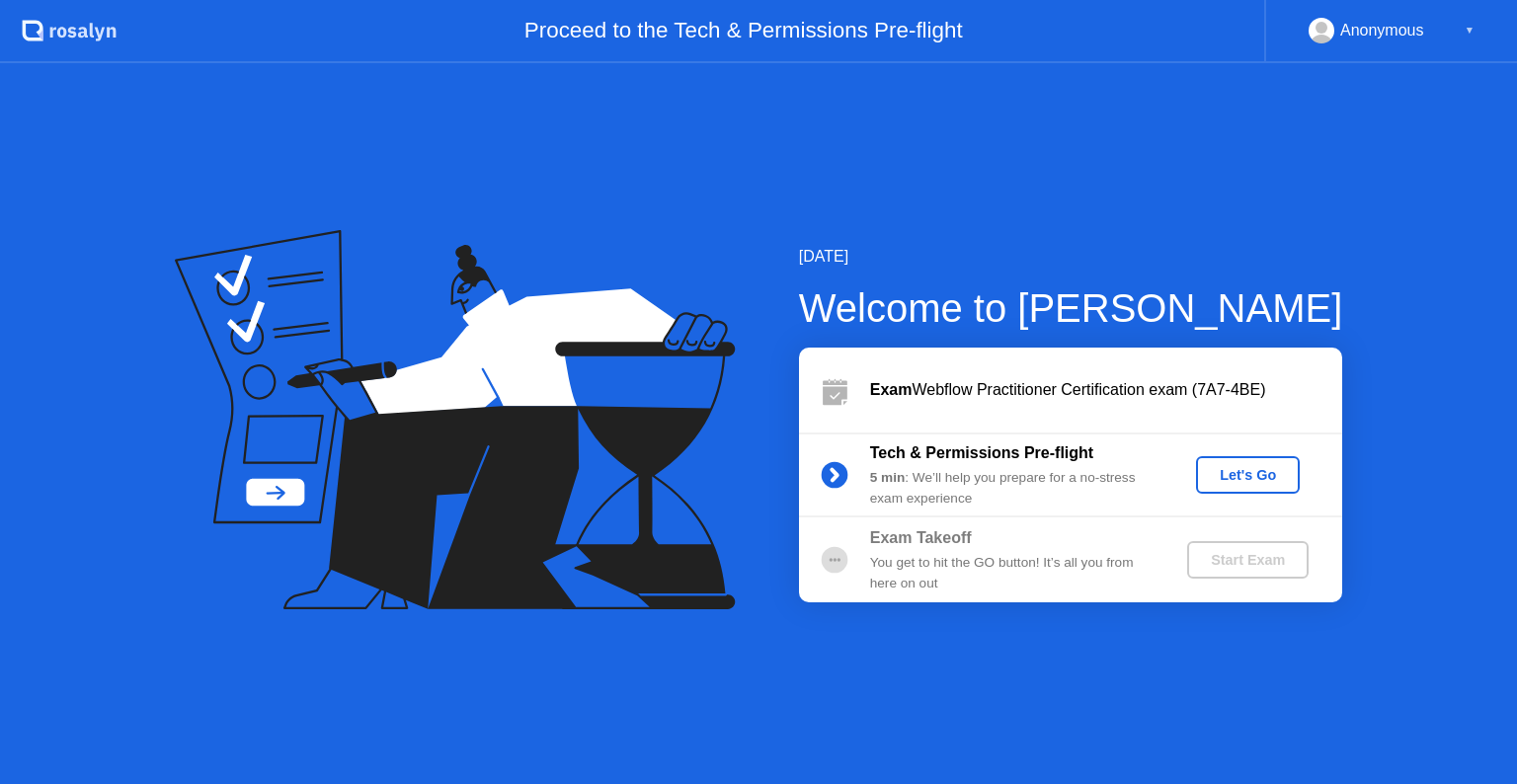 scroll, scrollTop: 0, scrollLeft: 0, axis: both 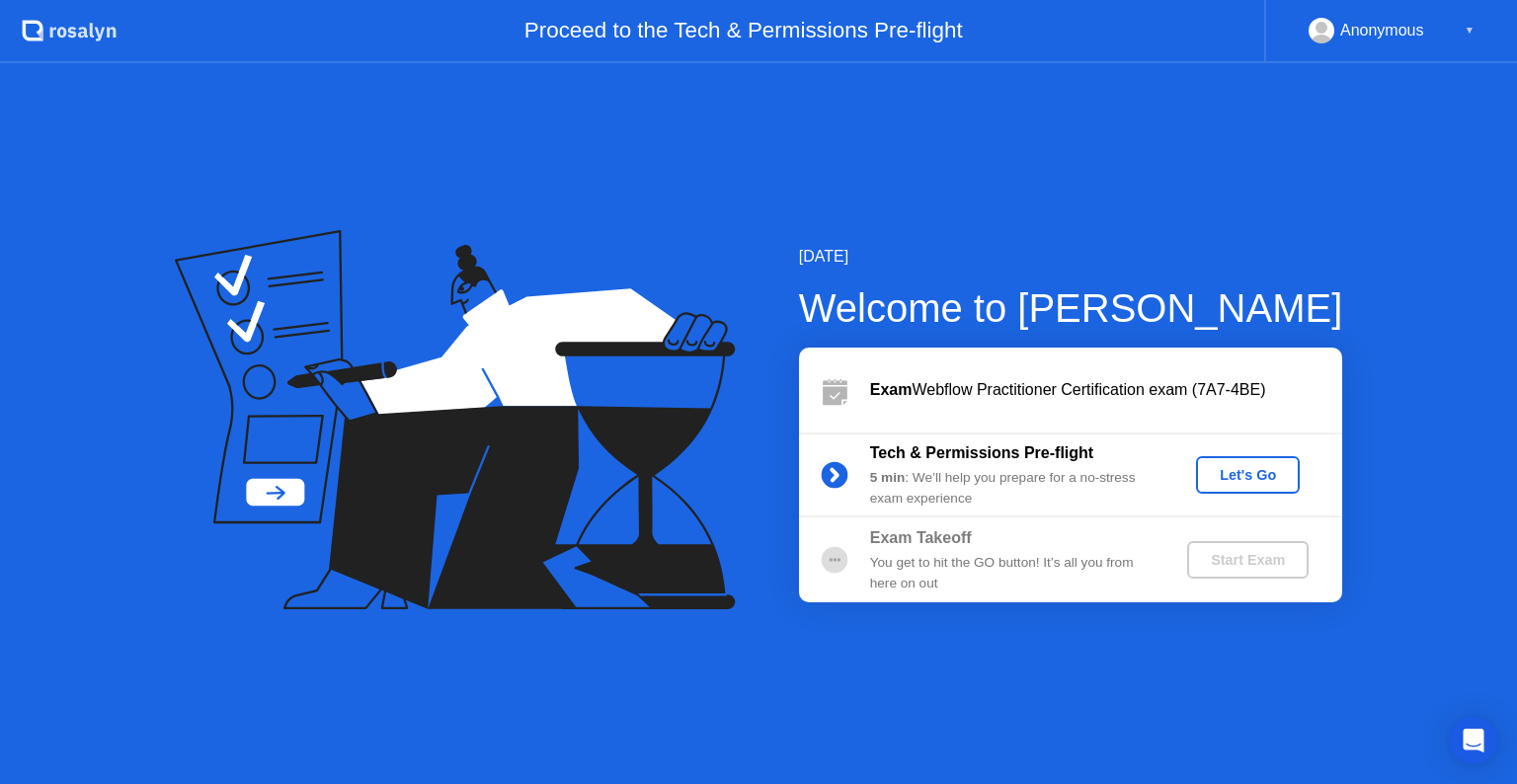 click on "Let's Go" 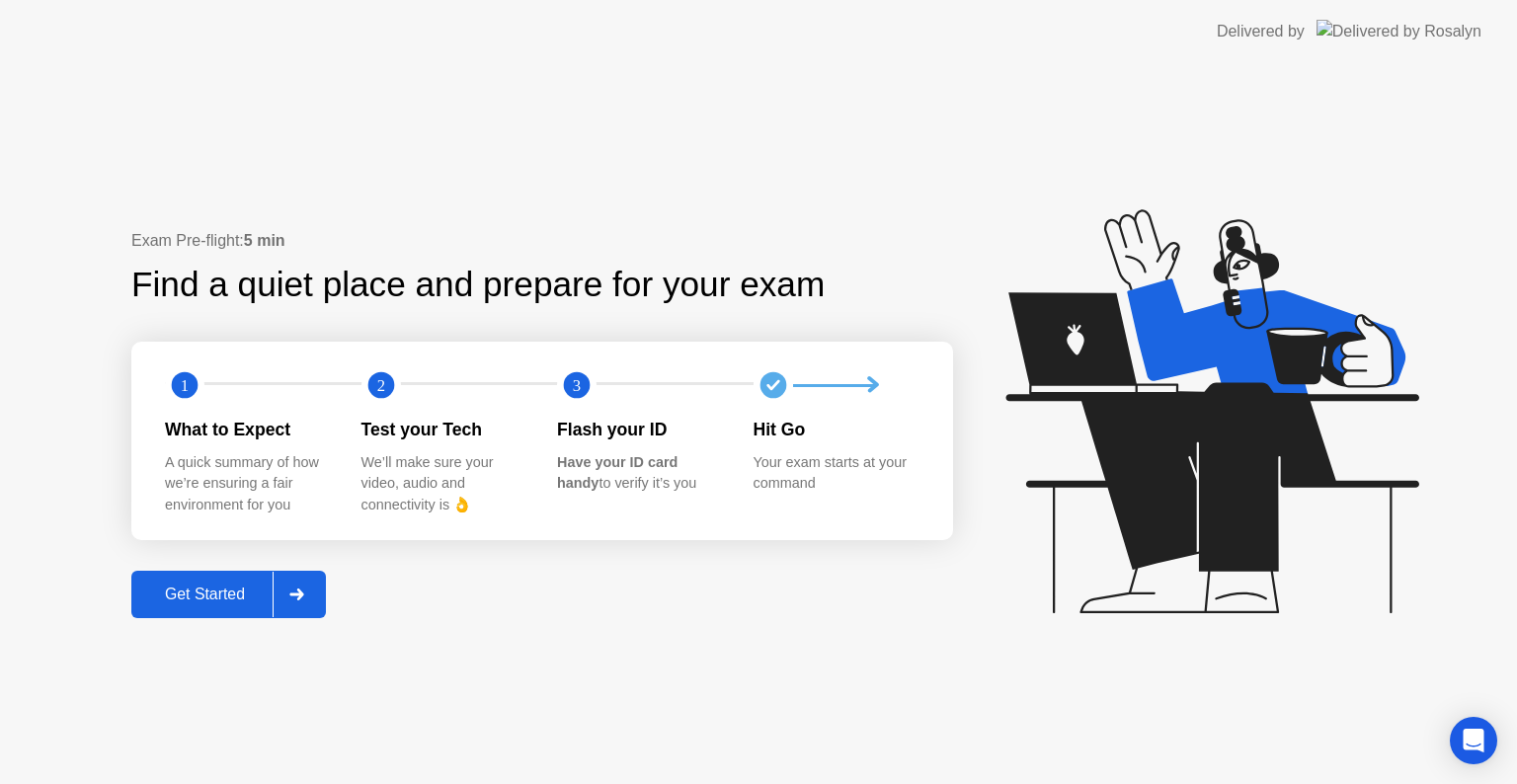 click on "Get Started" 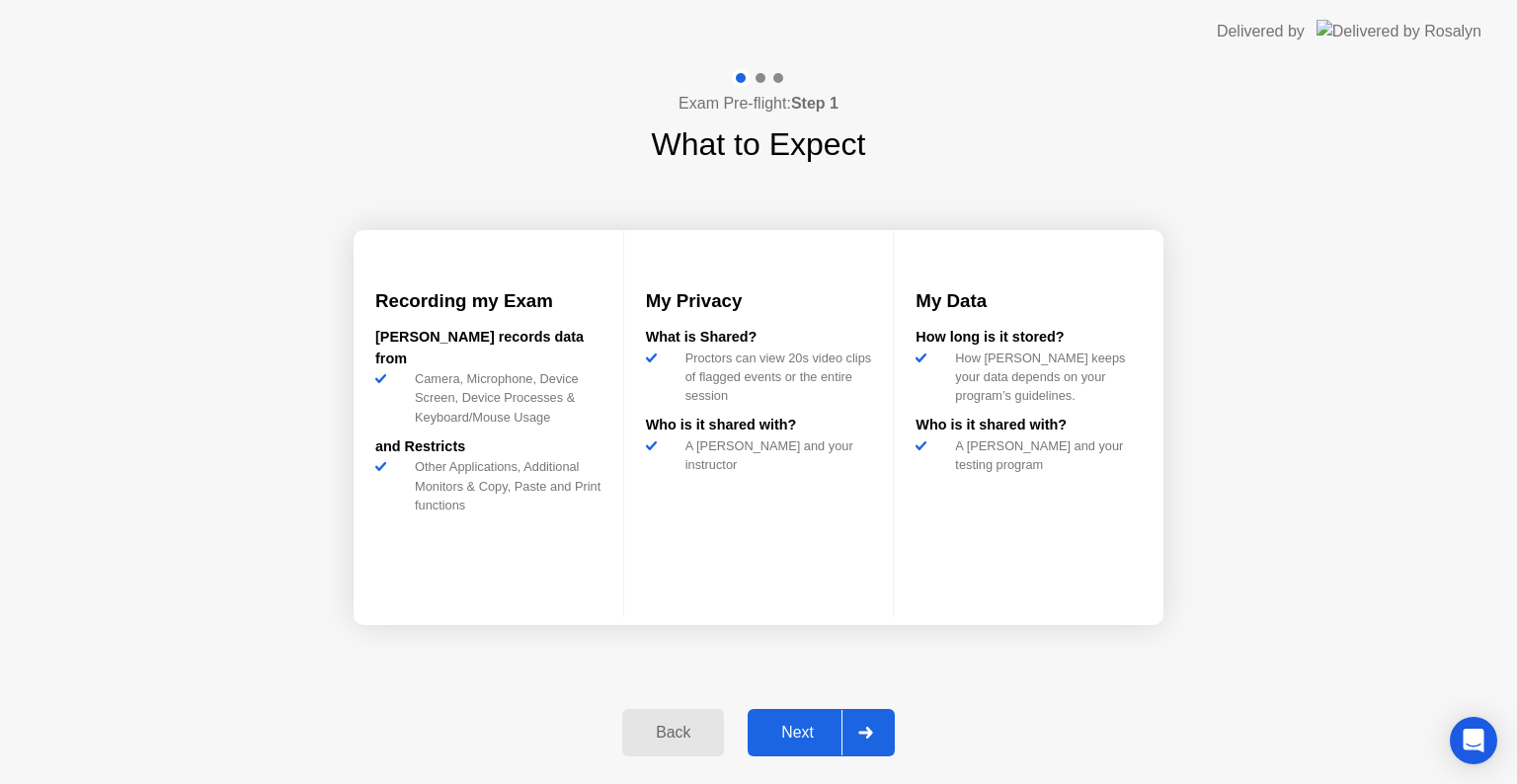 click on "Next" 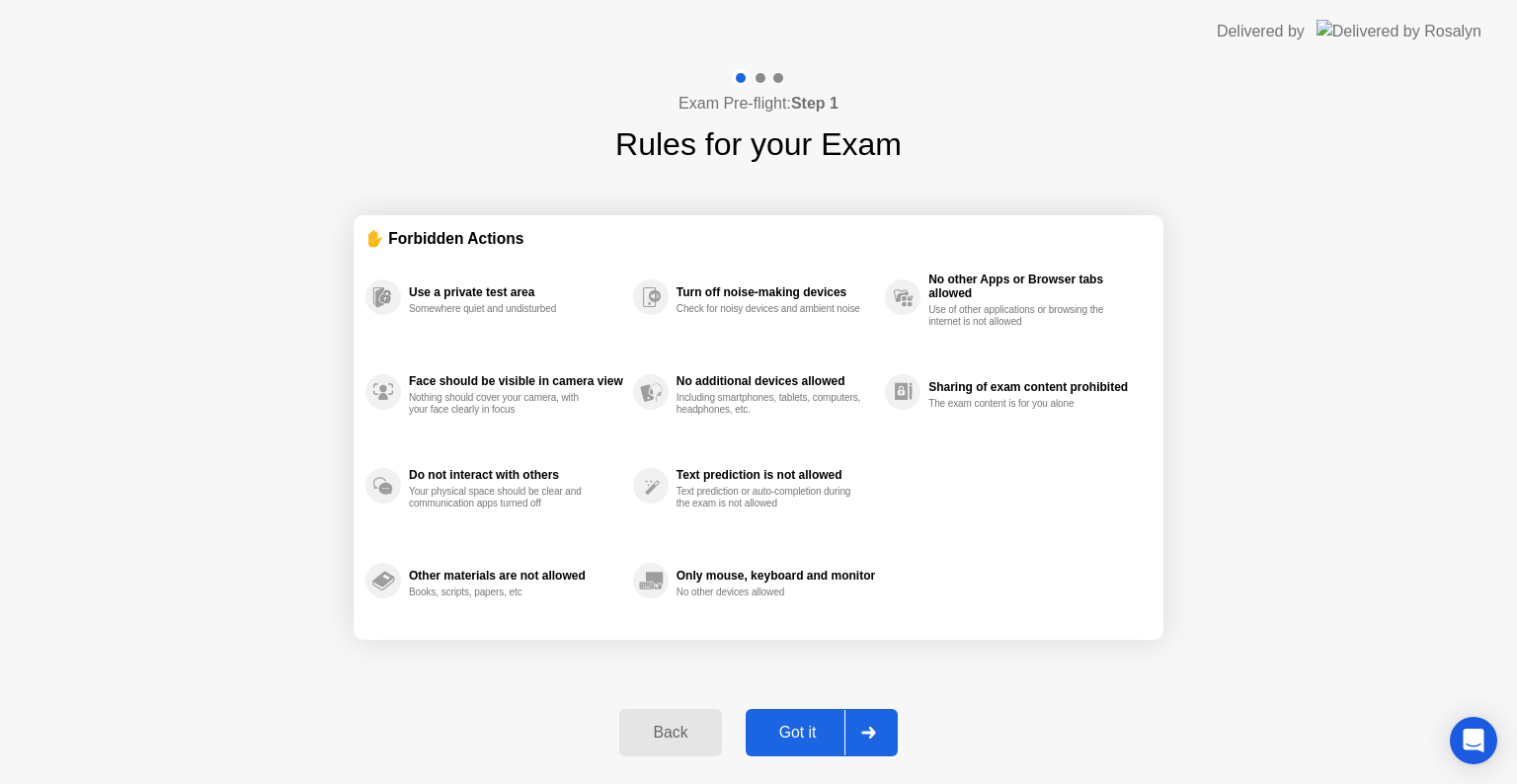 click on "Got it" 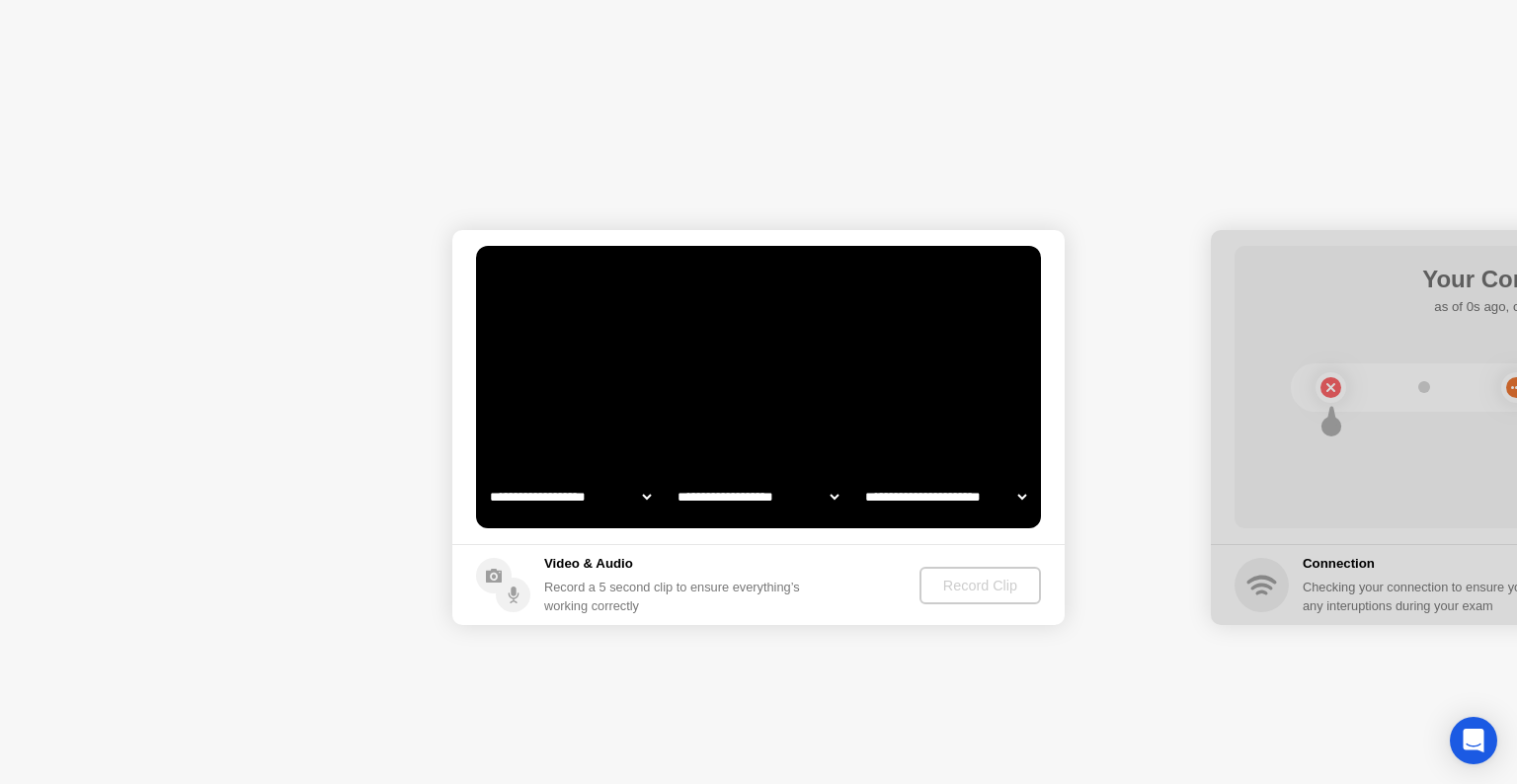 select on "**********" 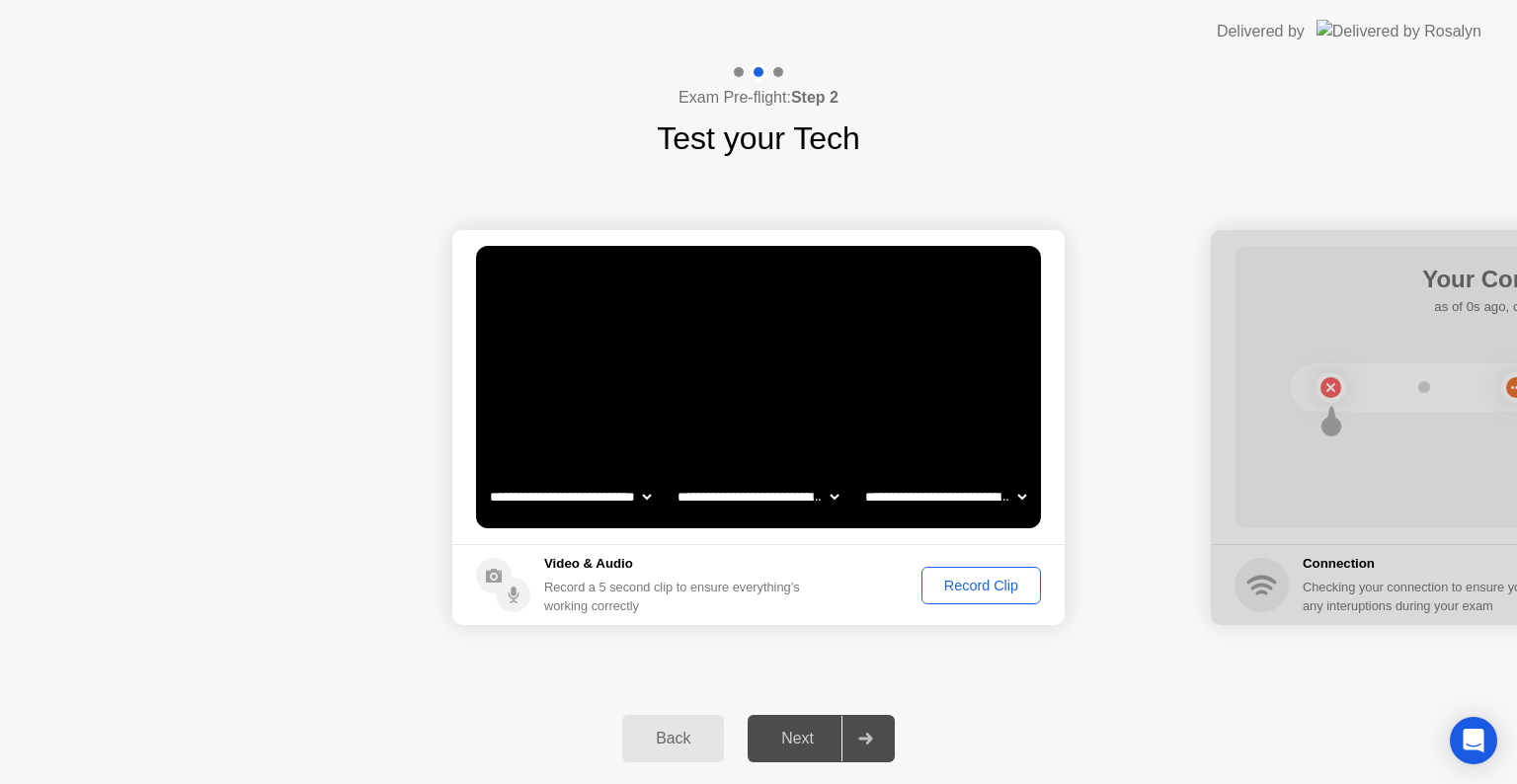 click on "Record Clip" 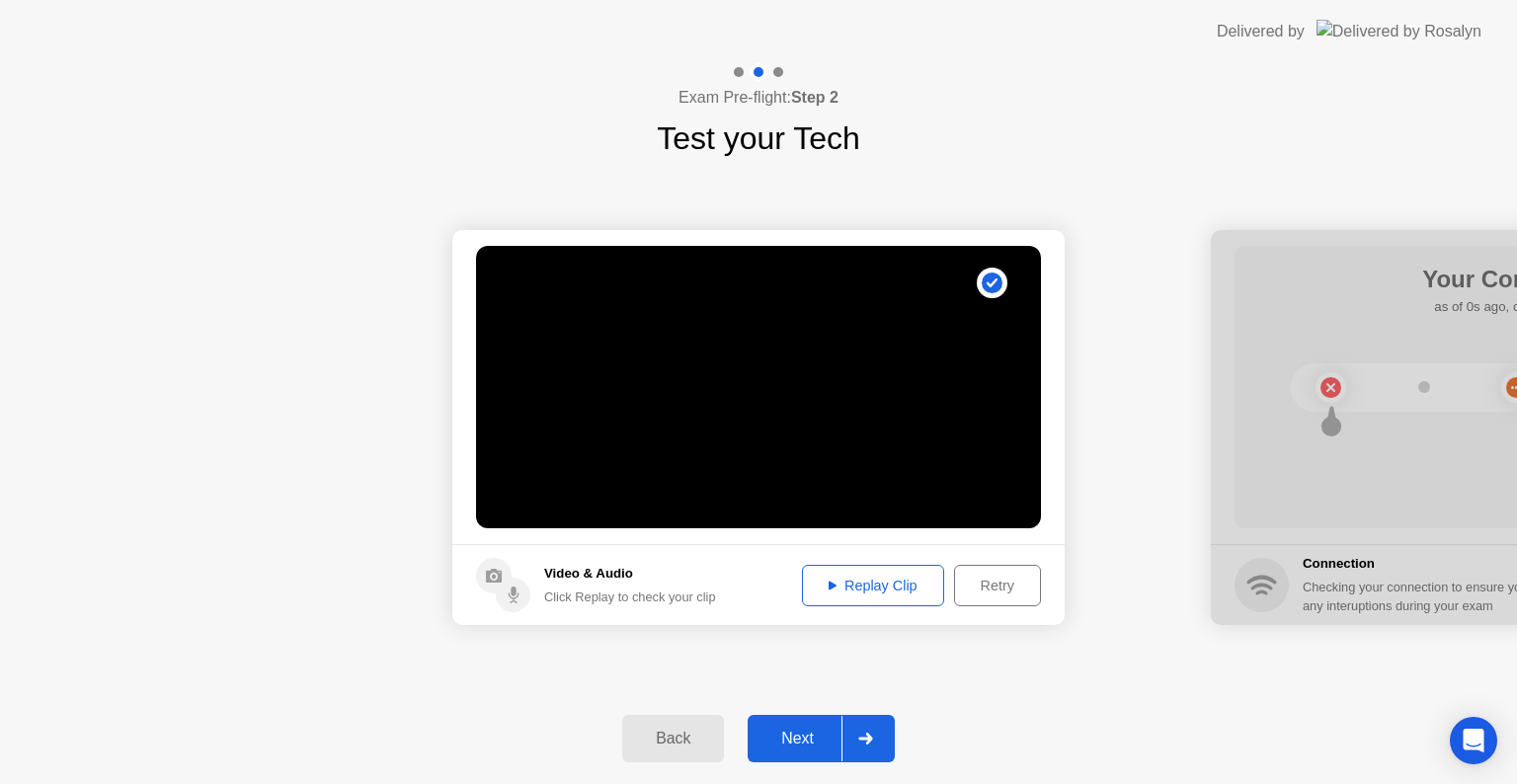 click on "Replay Clip" 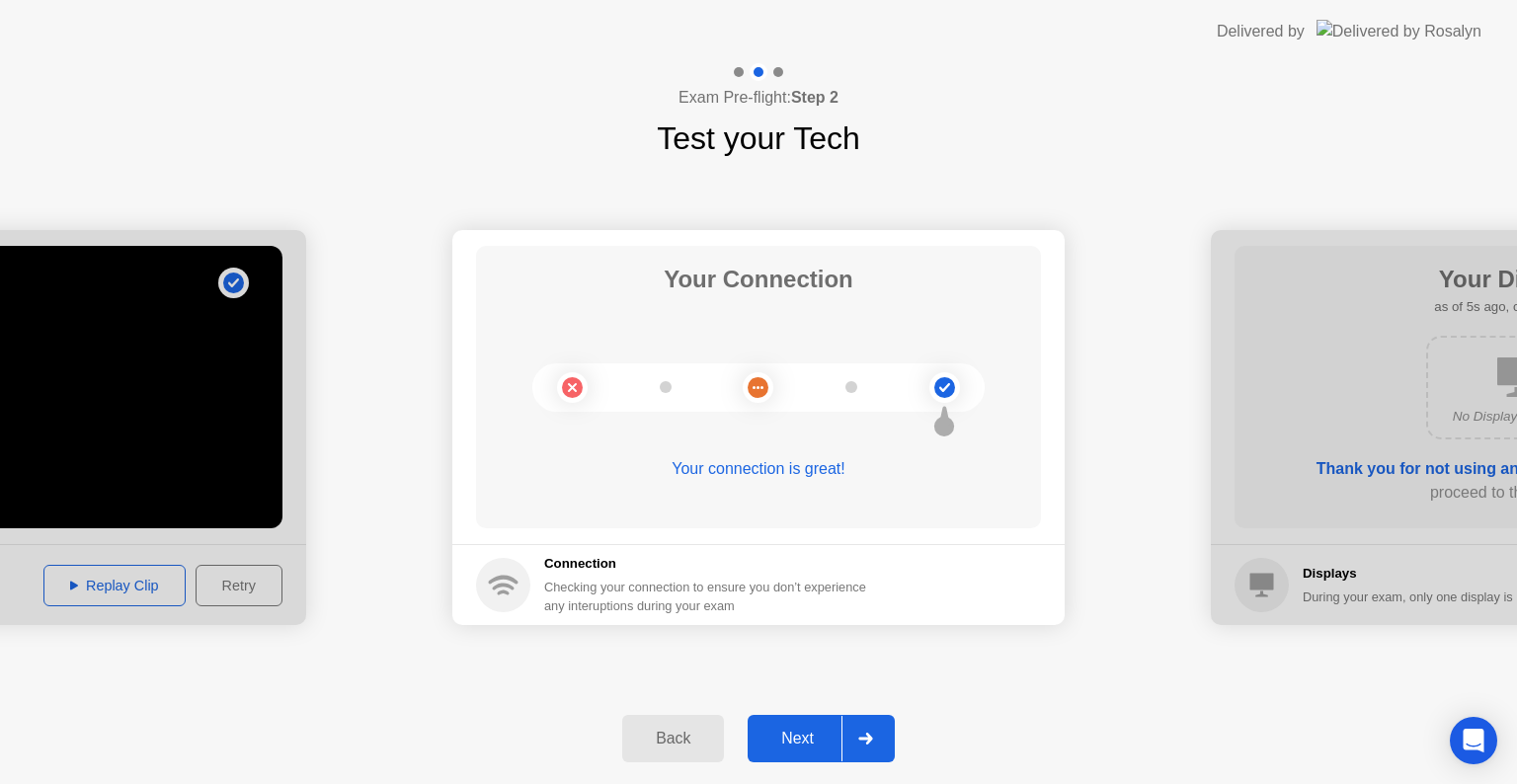 click on "Next" 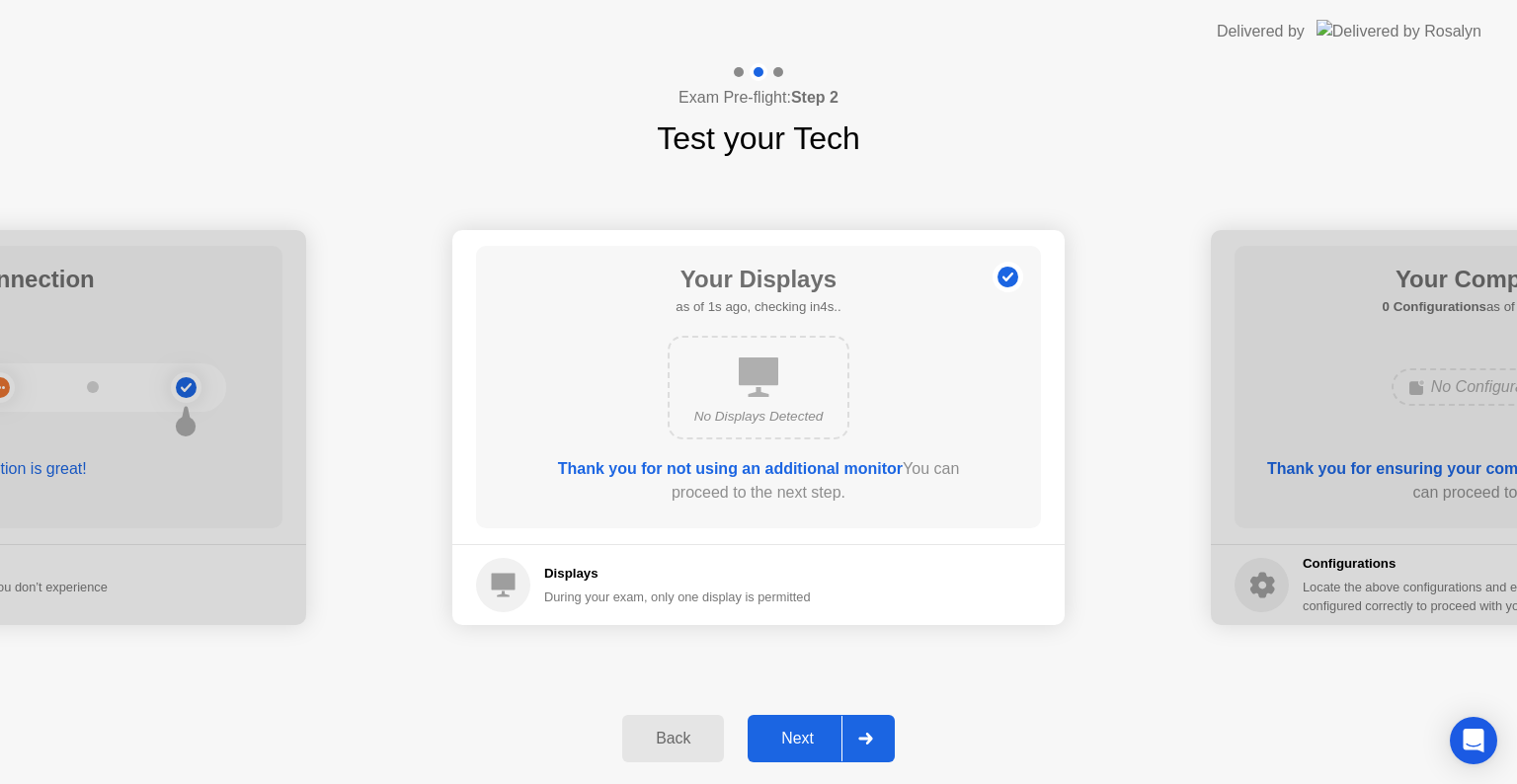 click on "Next" 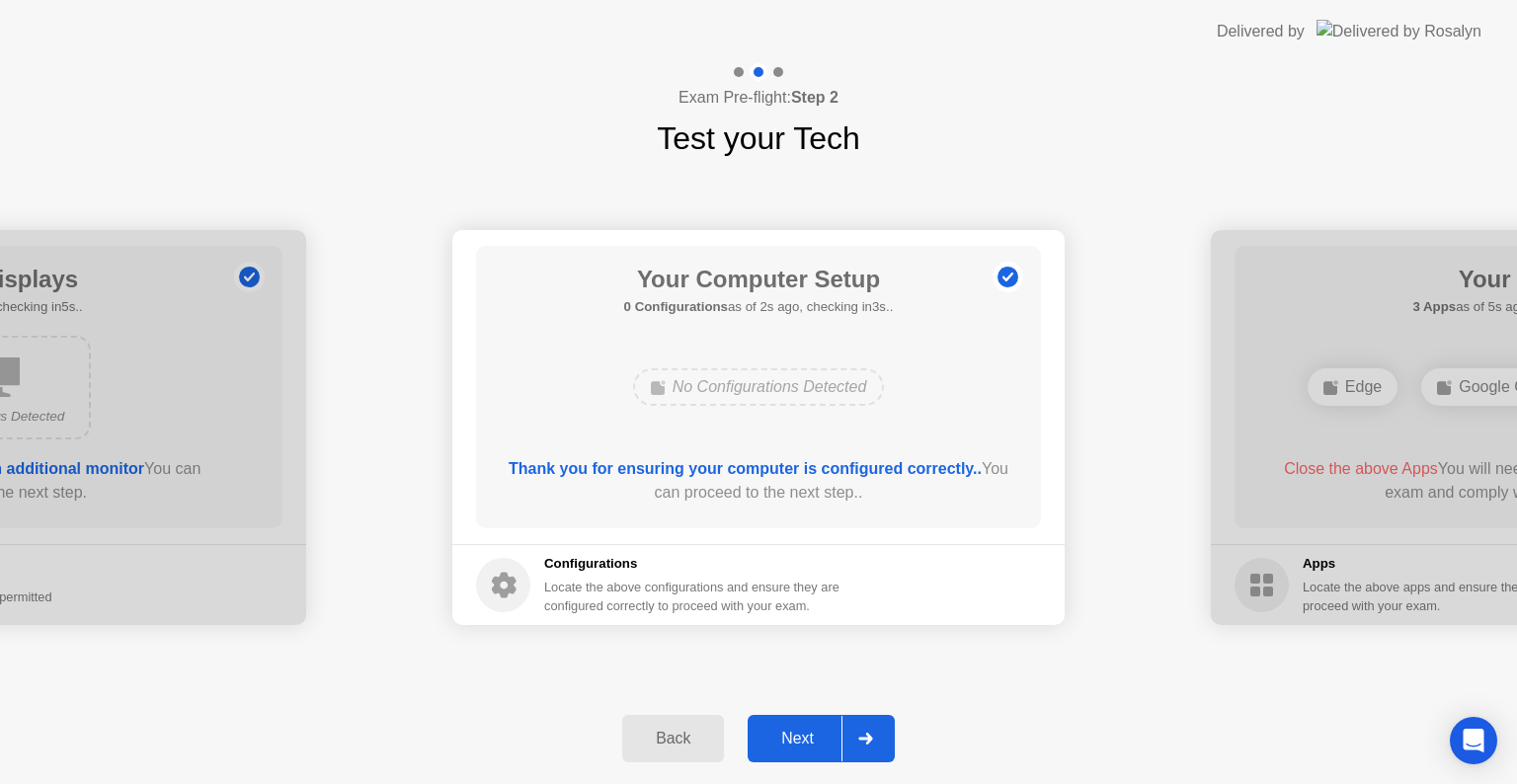 click on "Next" 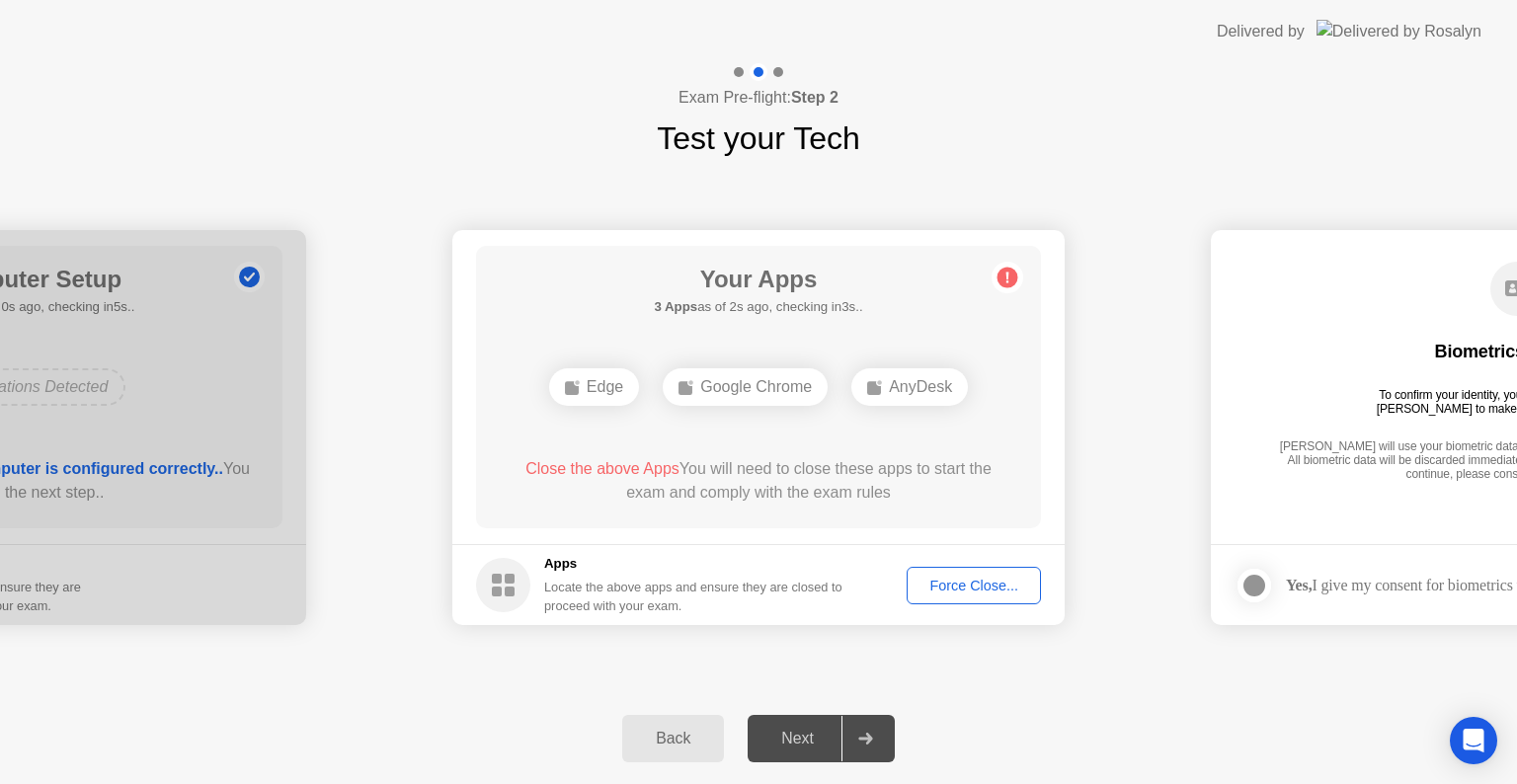 click on "Yes,  I give my consent for biometrics to be used" 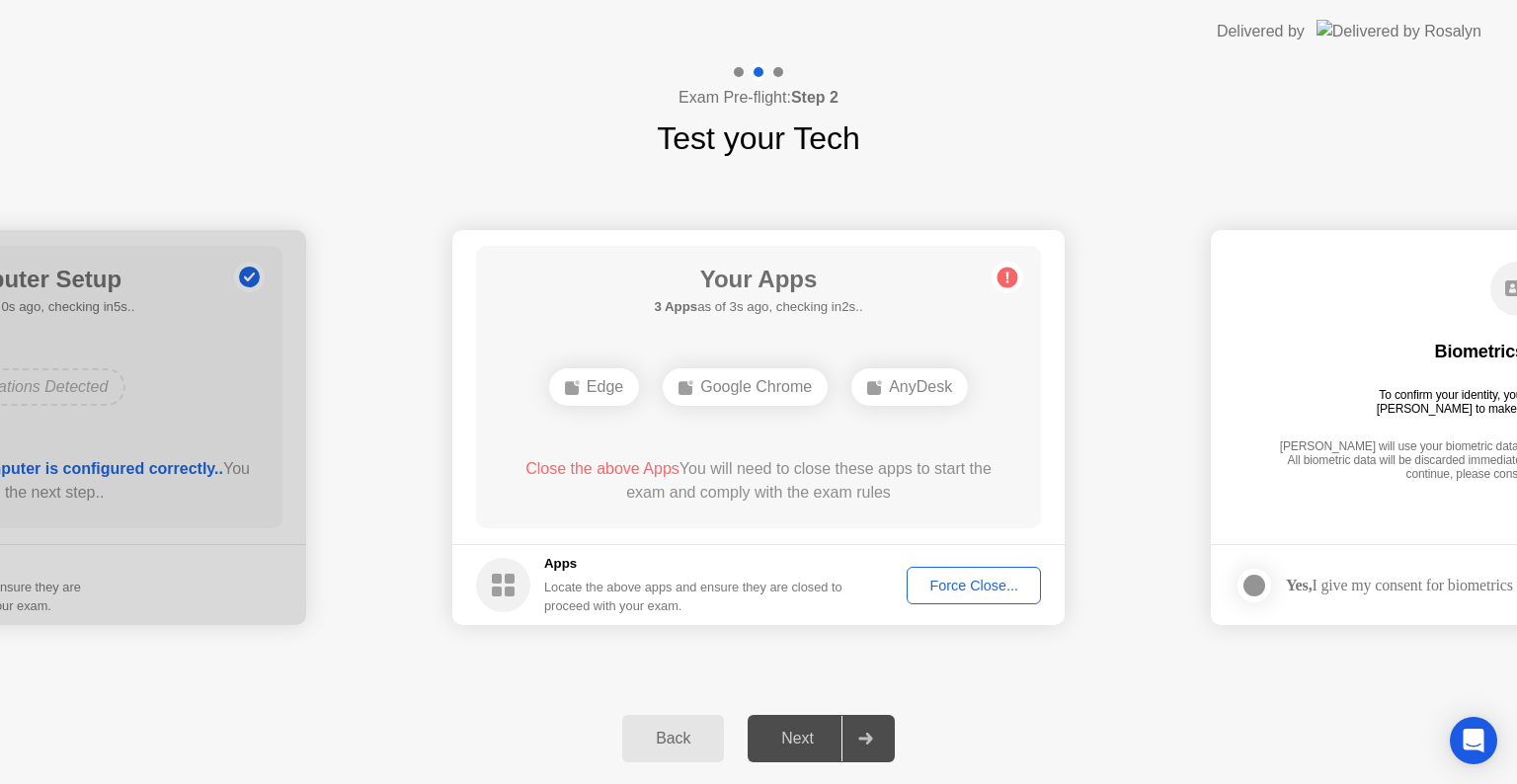 click on "Next" 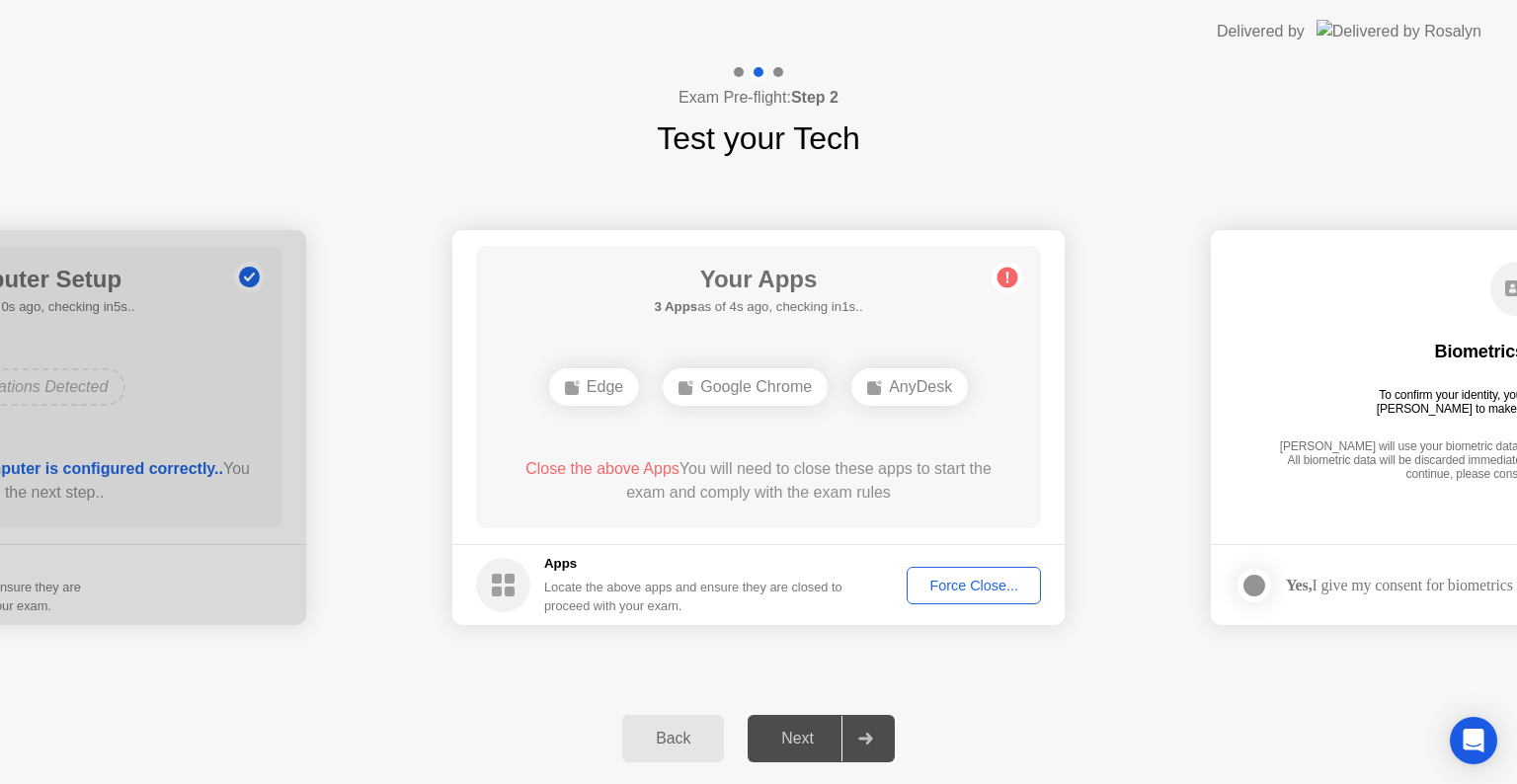 drag, startPoint x: 1313, startPoint y: 520, endPoint x: 971, endPoint y: 518, distance: 342.00585 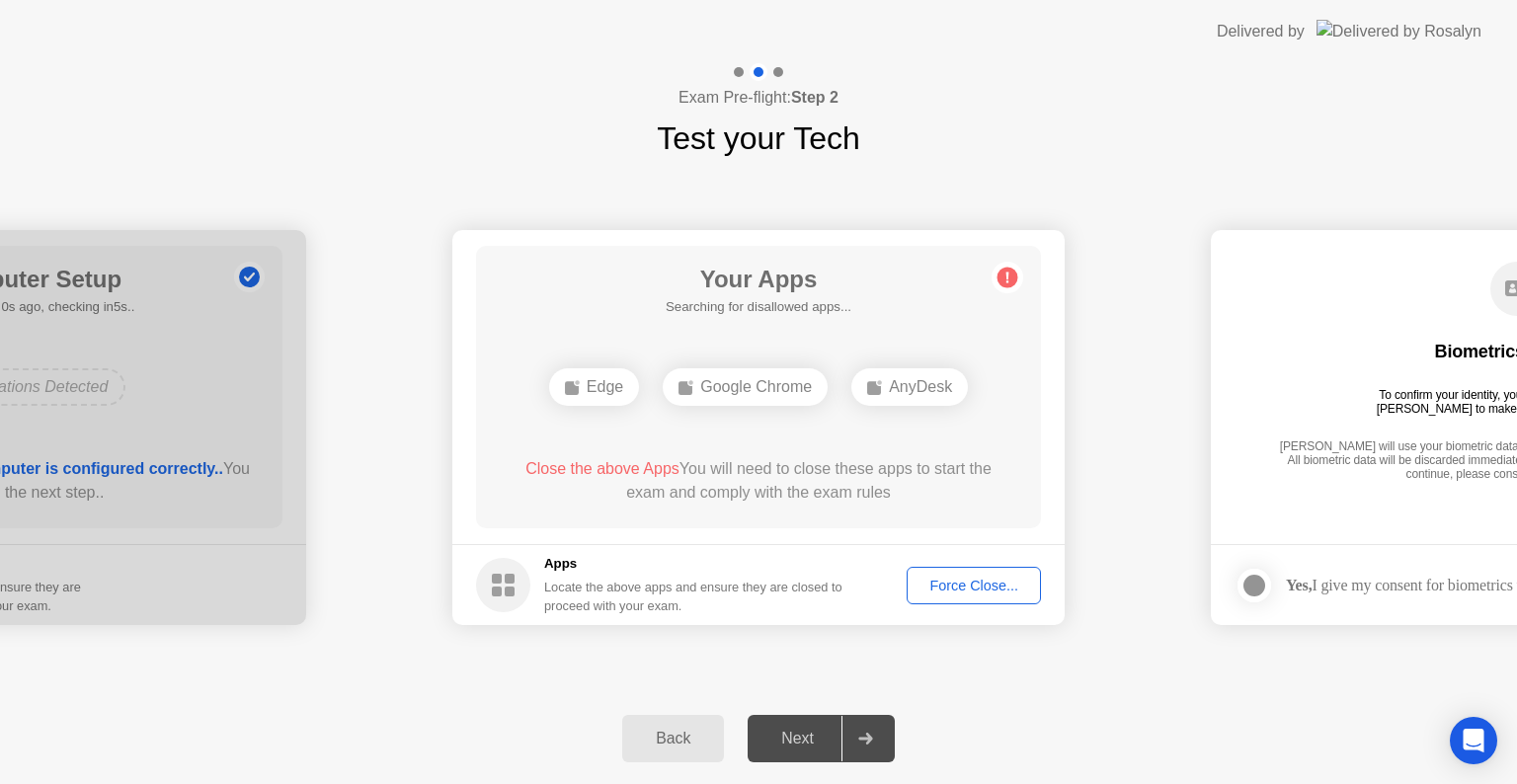 drag, startPoint x: 1516, startPoint y: 363, endPoint x: 1455, endPoint y: 374, distance: 61.983869 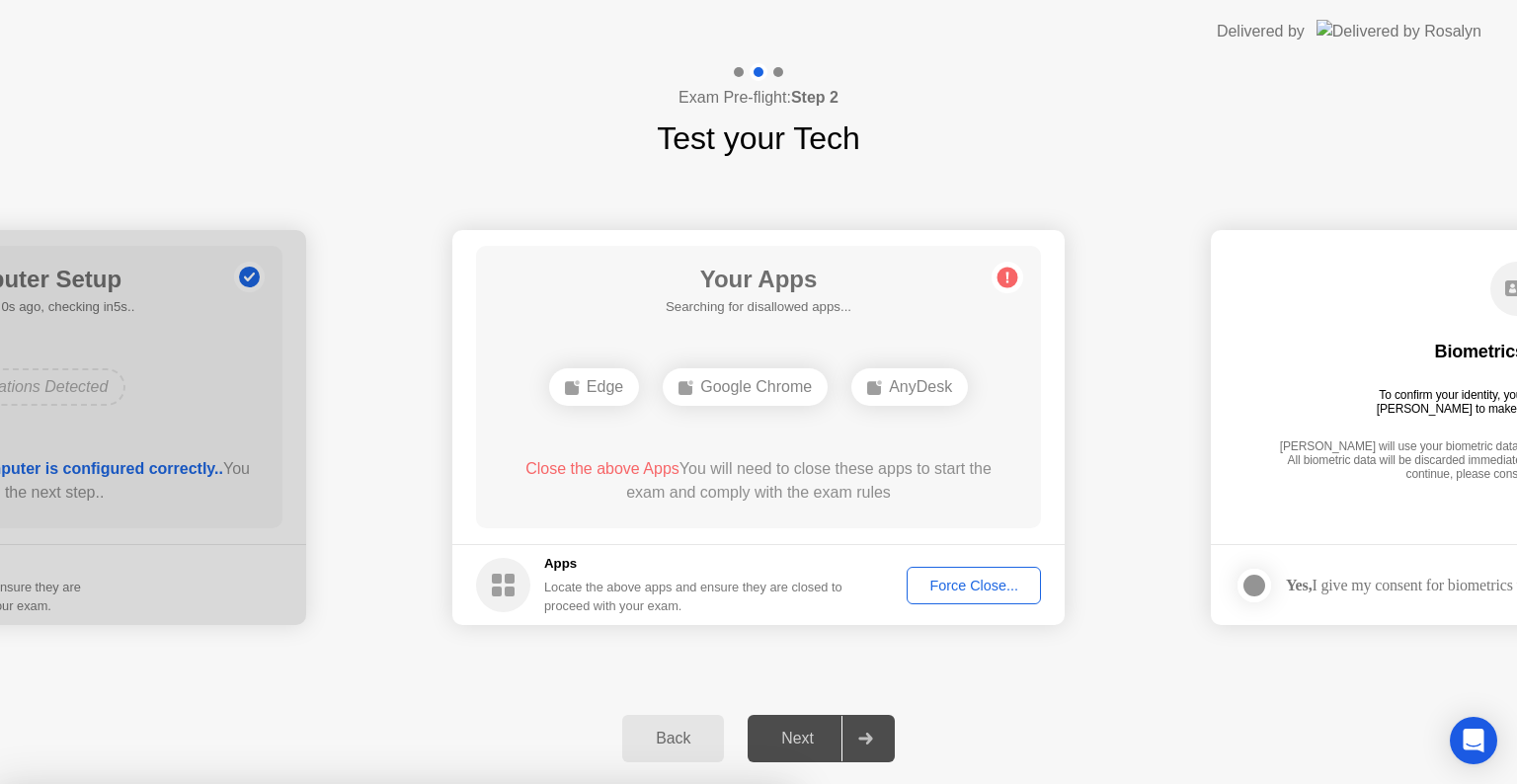 click on "Close App" at bounding box center [395, 1136] 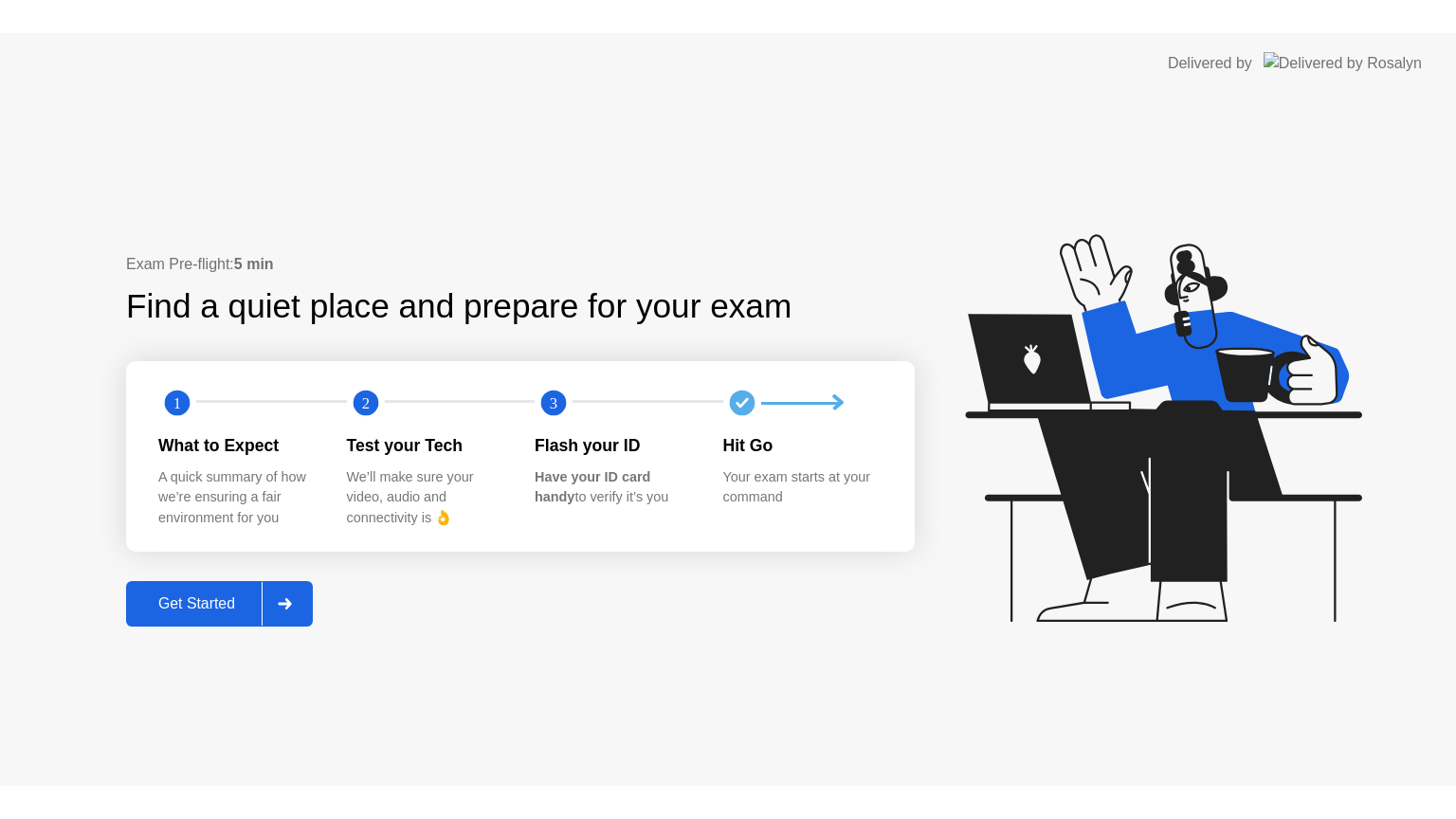 scroll, scrollTop: 0, scrollLeft: 0, axis: both 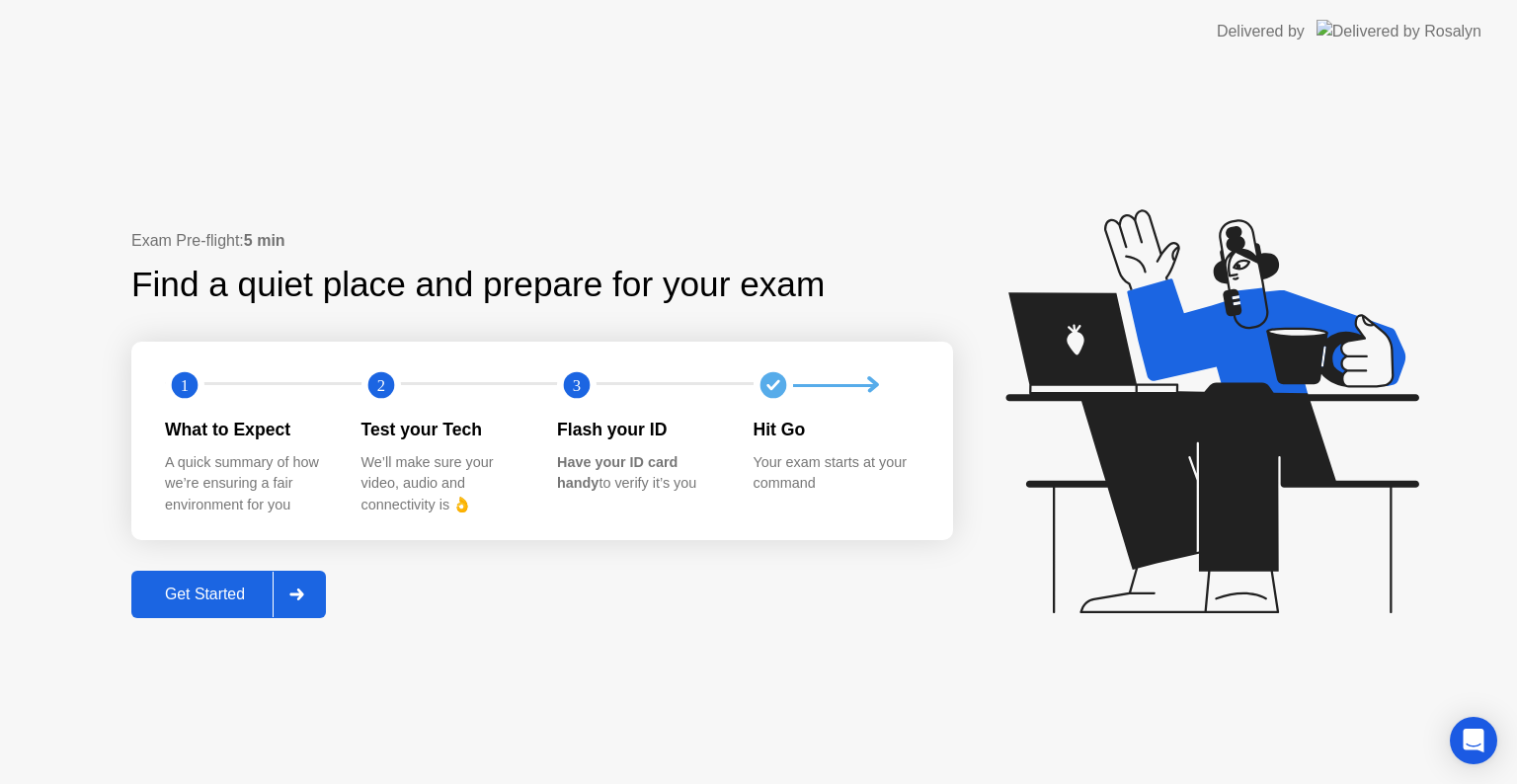 click on "Get Started" 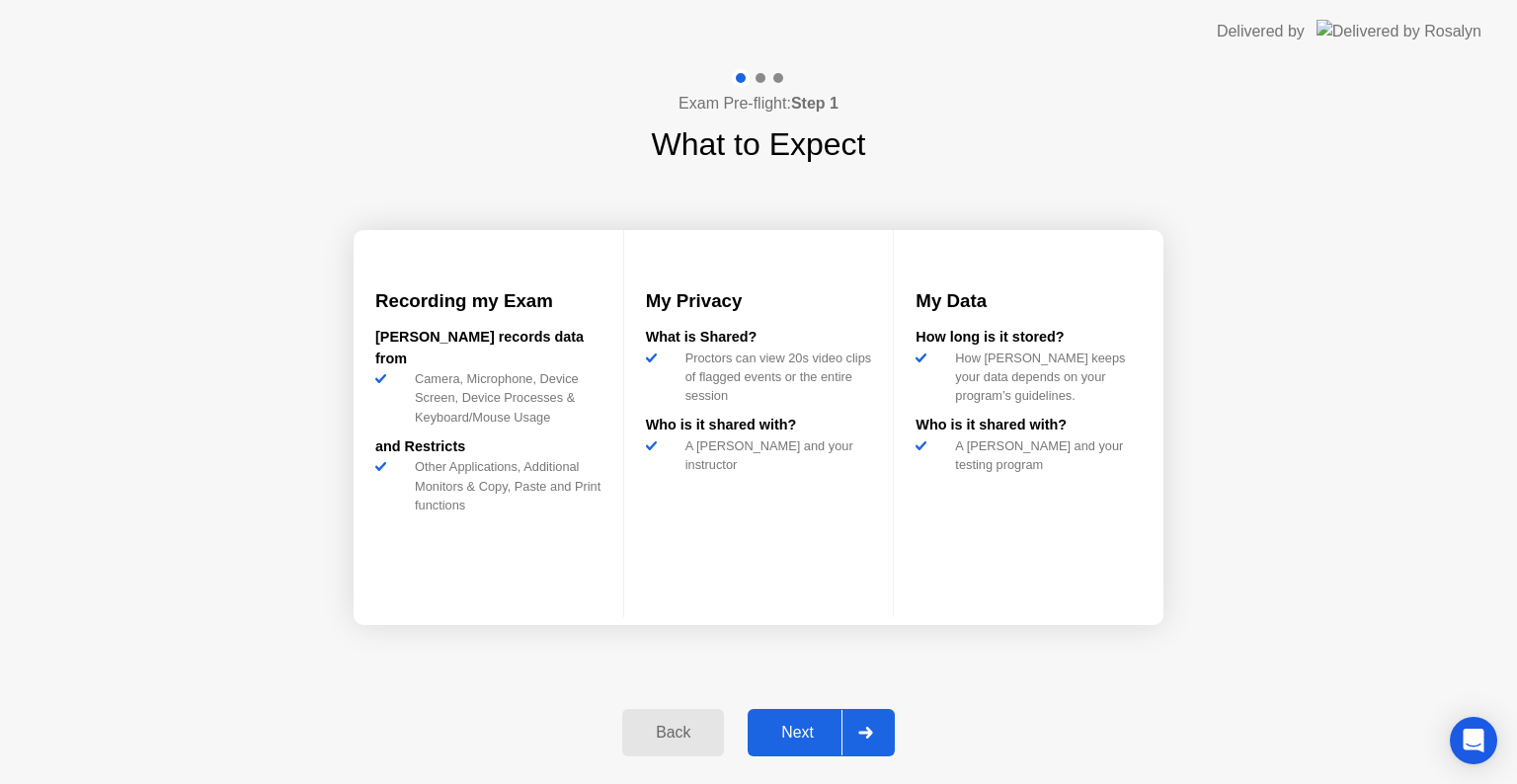 click on "Next" 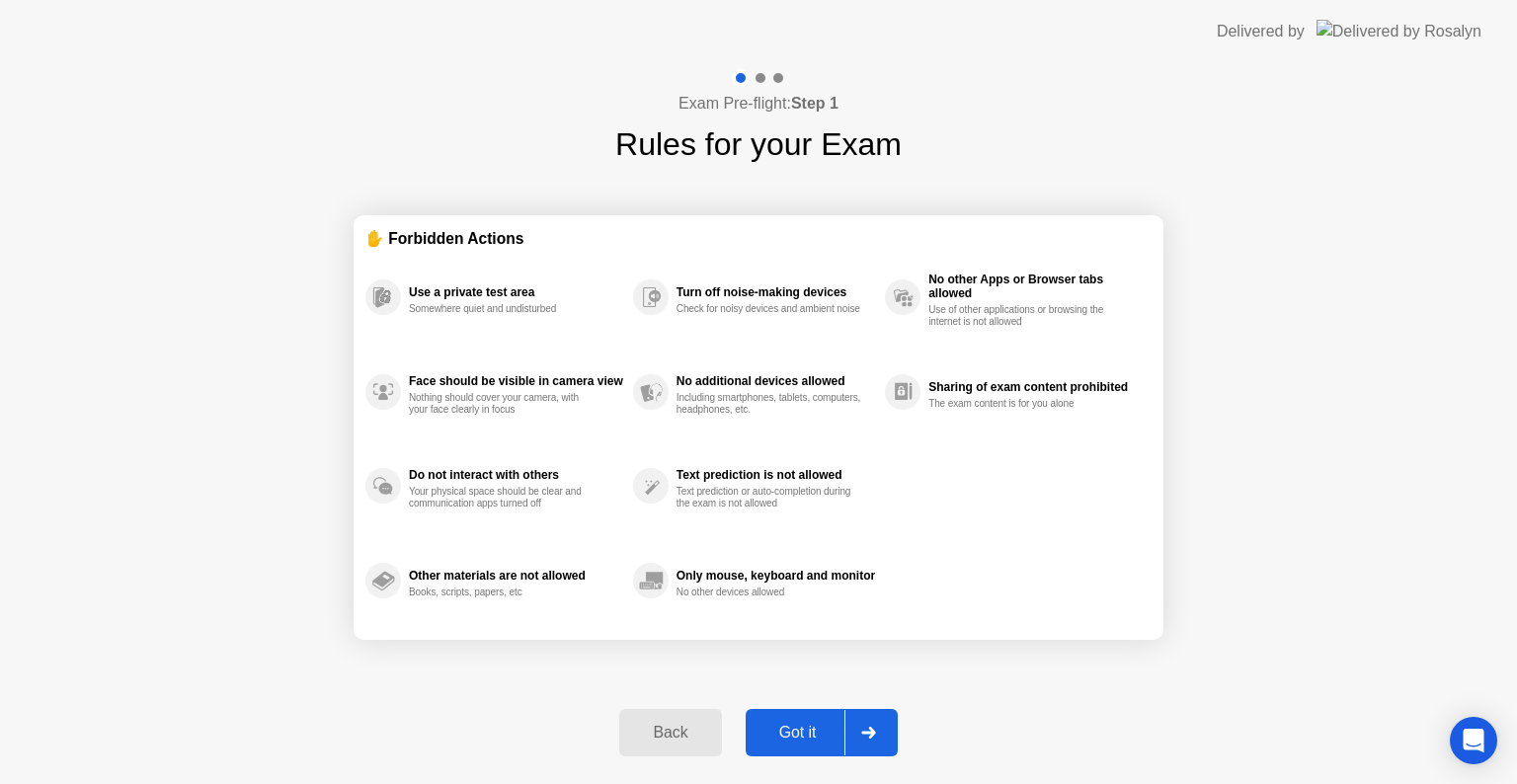 click on "Got it" 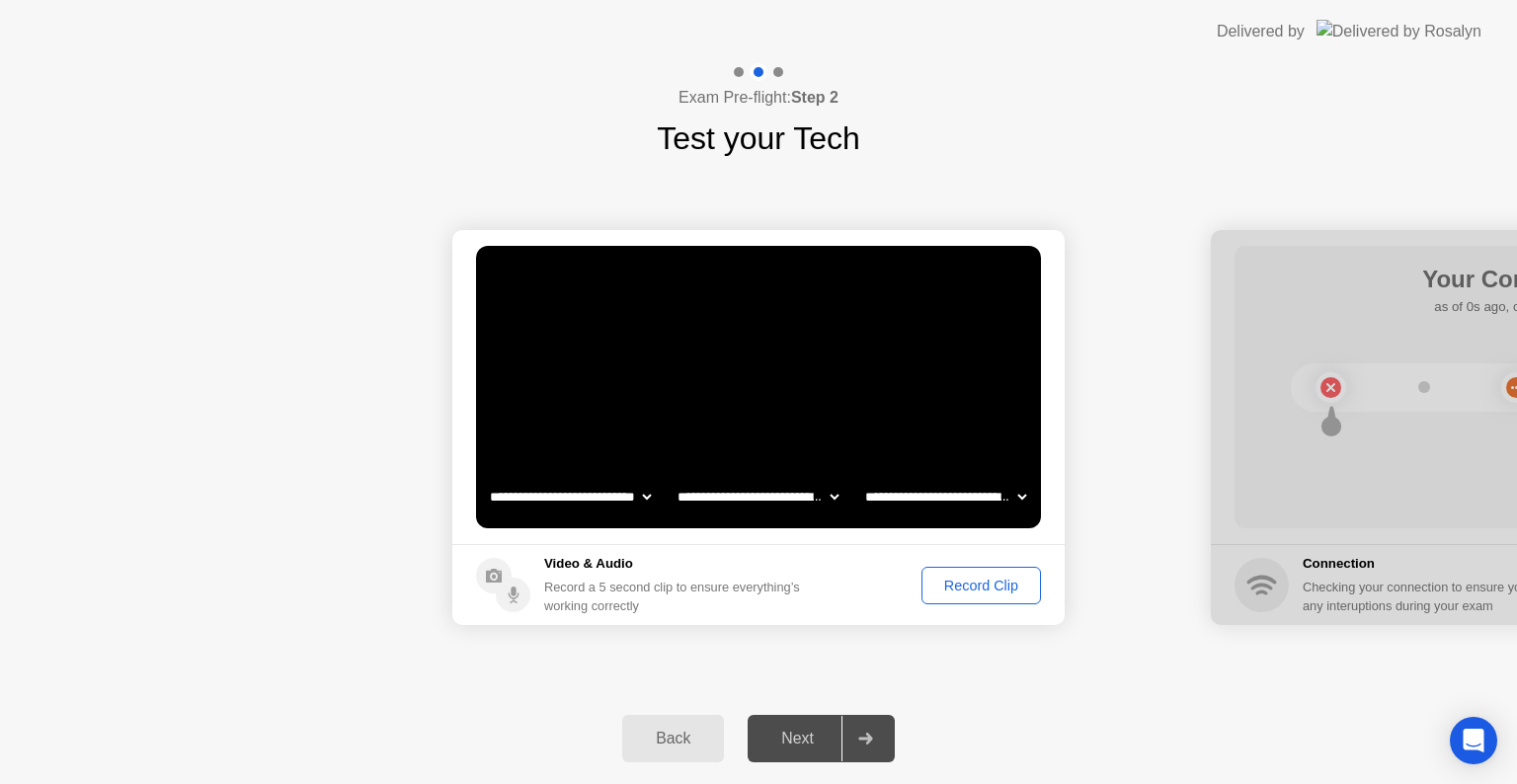 click on "Record Clip" 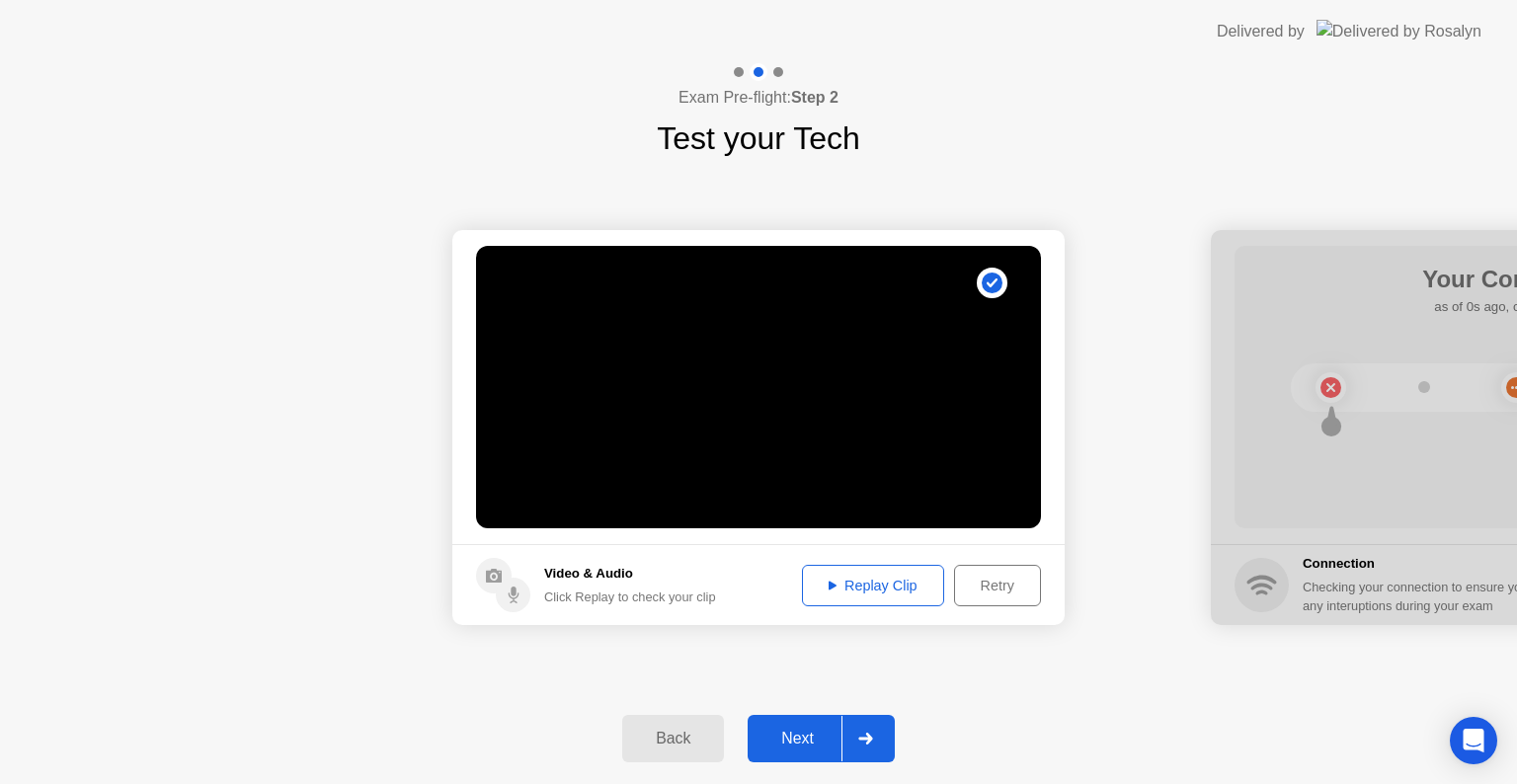click on "Replay Clip" 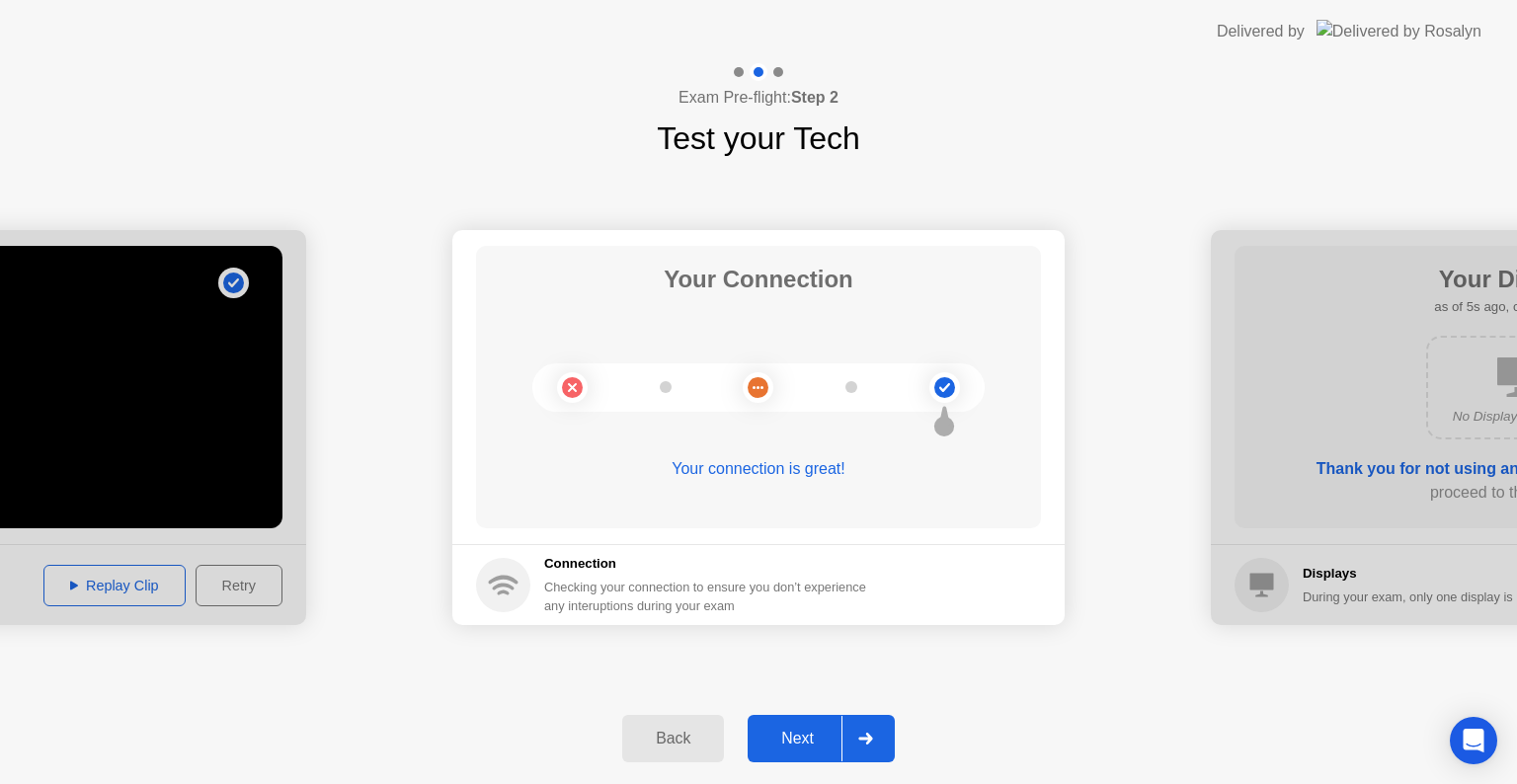click on "Next" 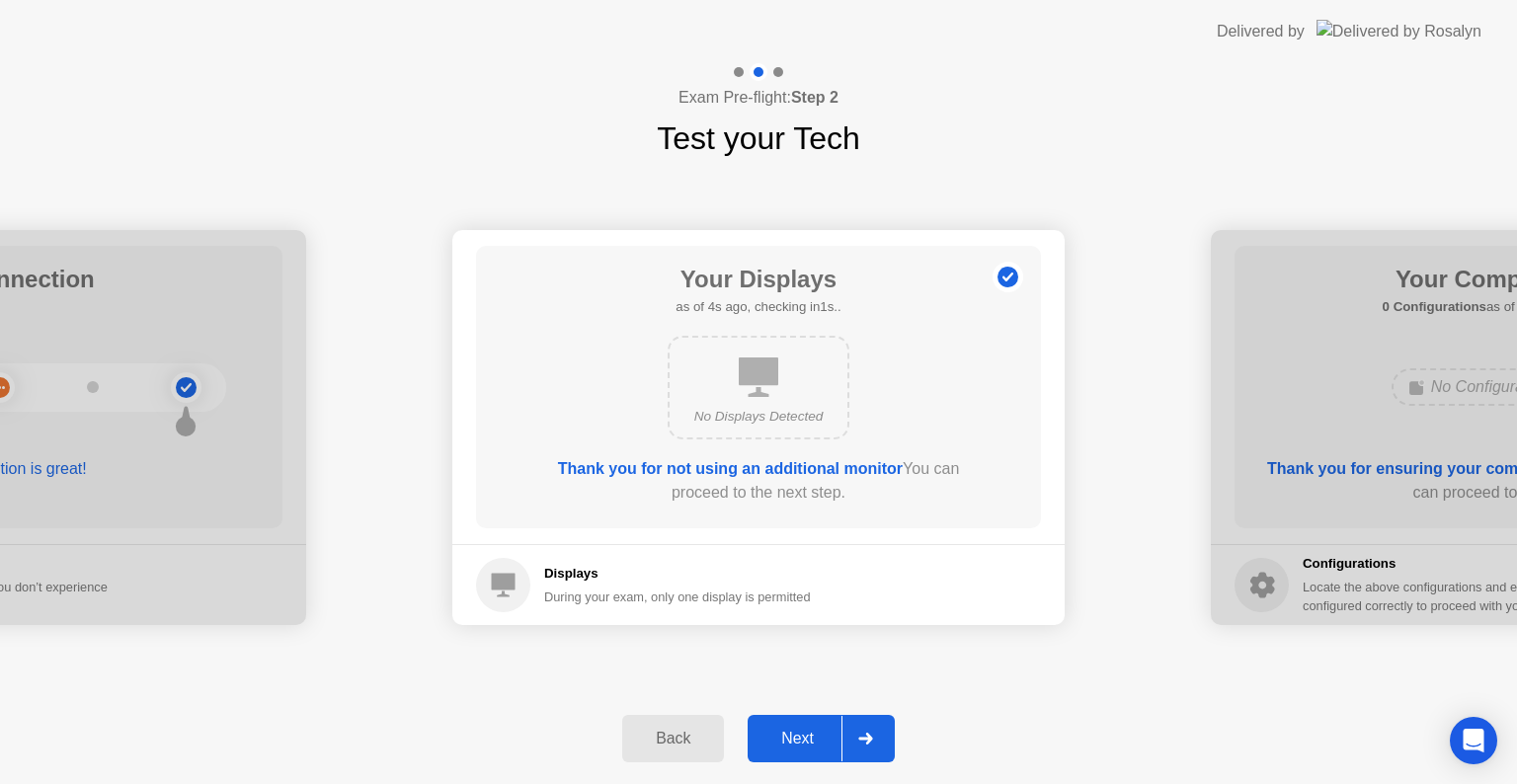 click on "Next" 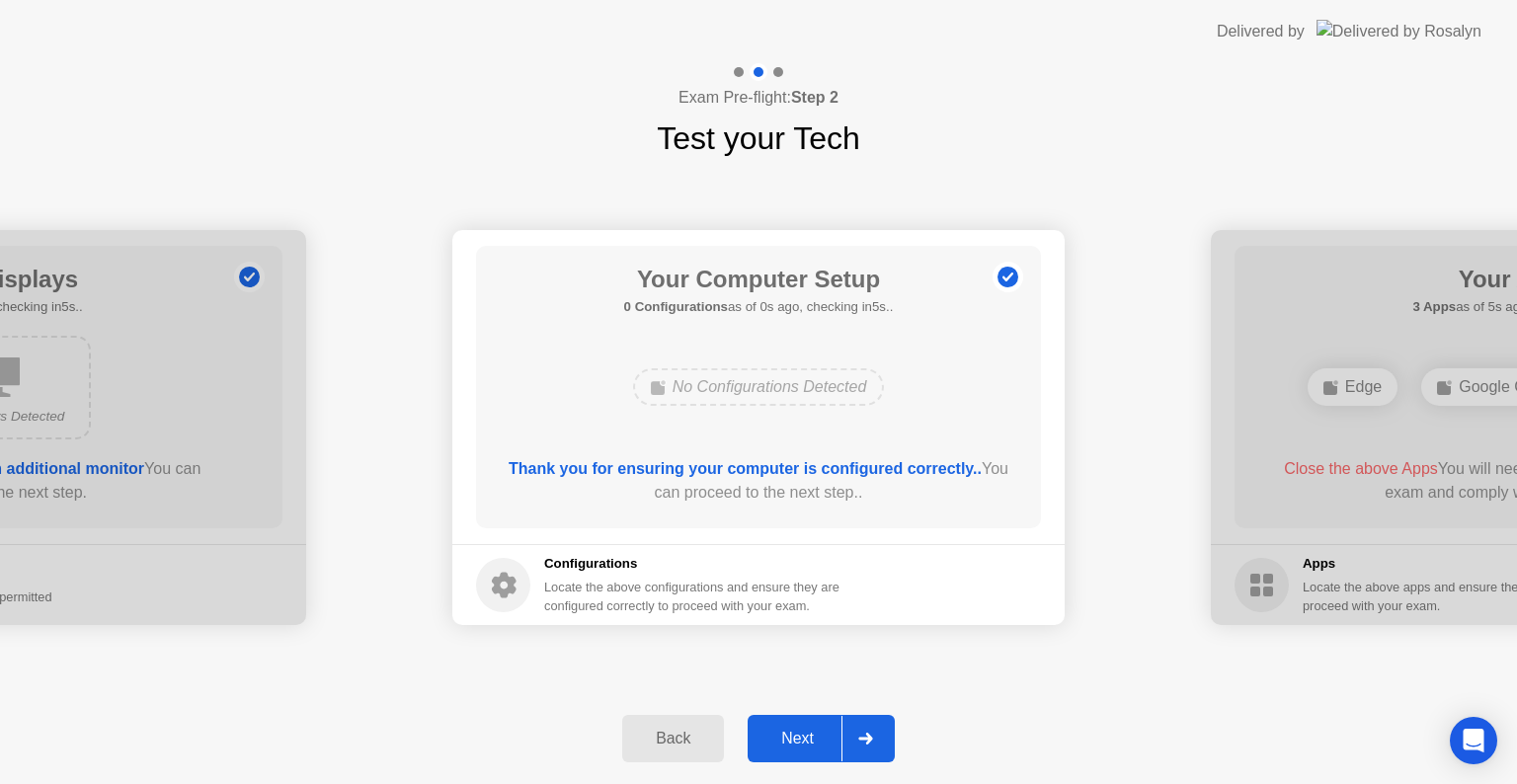 click on "Next" 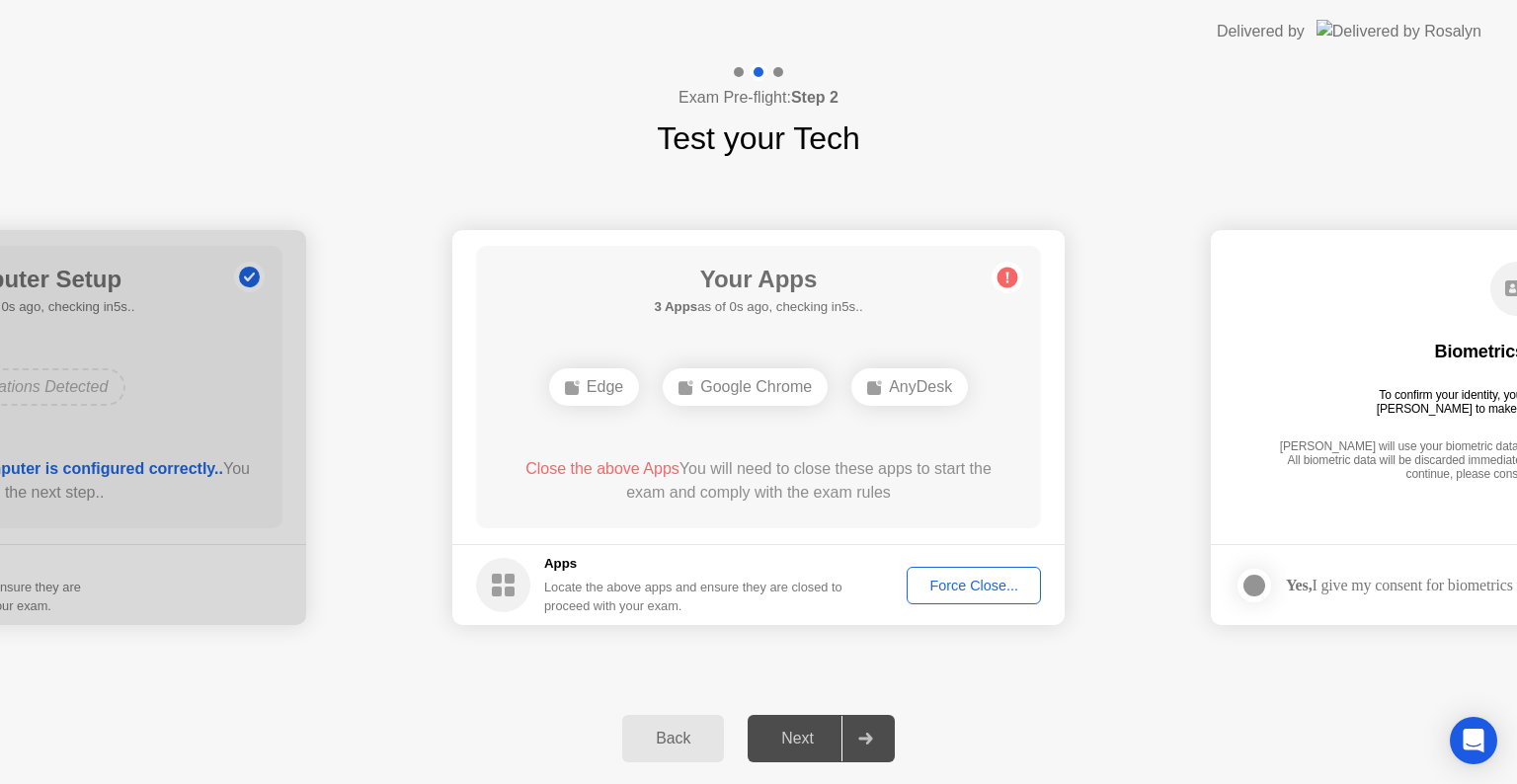 click on "Force Close..." 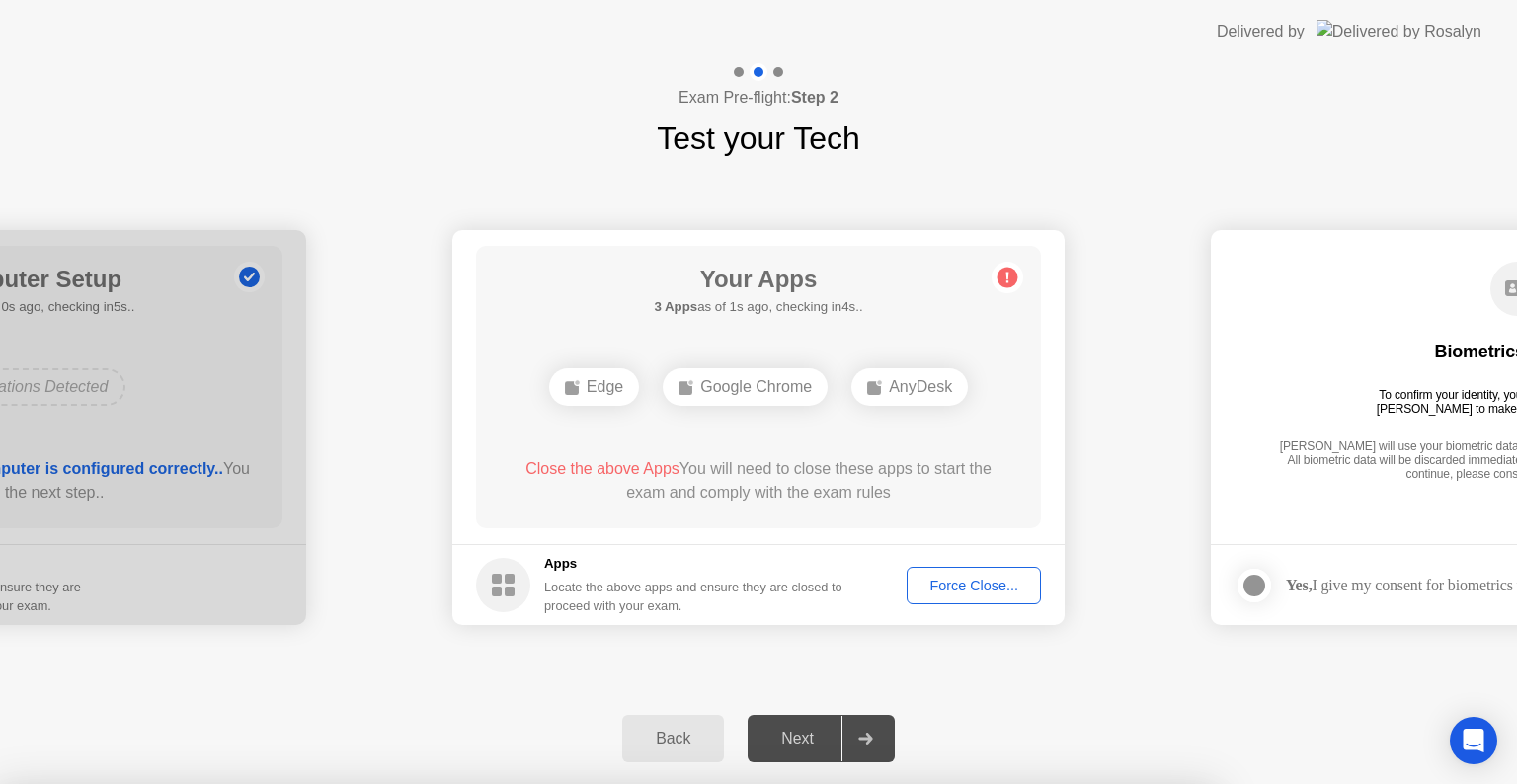 click on "Confirm" at bounding box center (673, 1057) 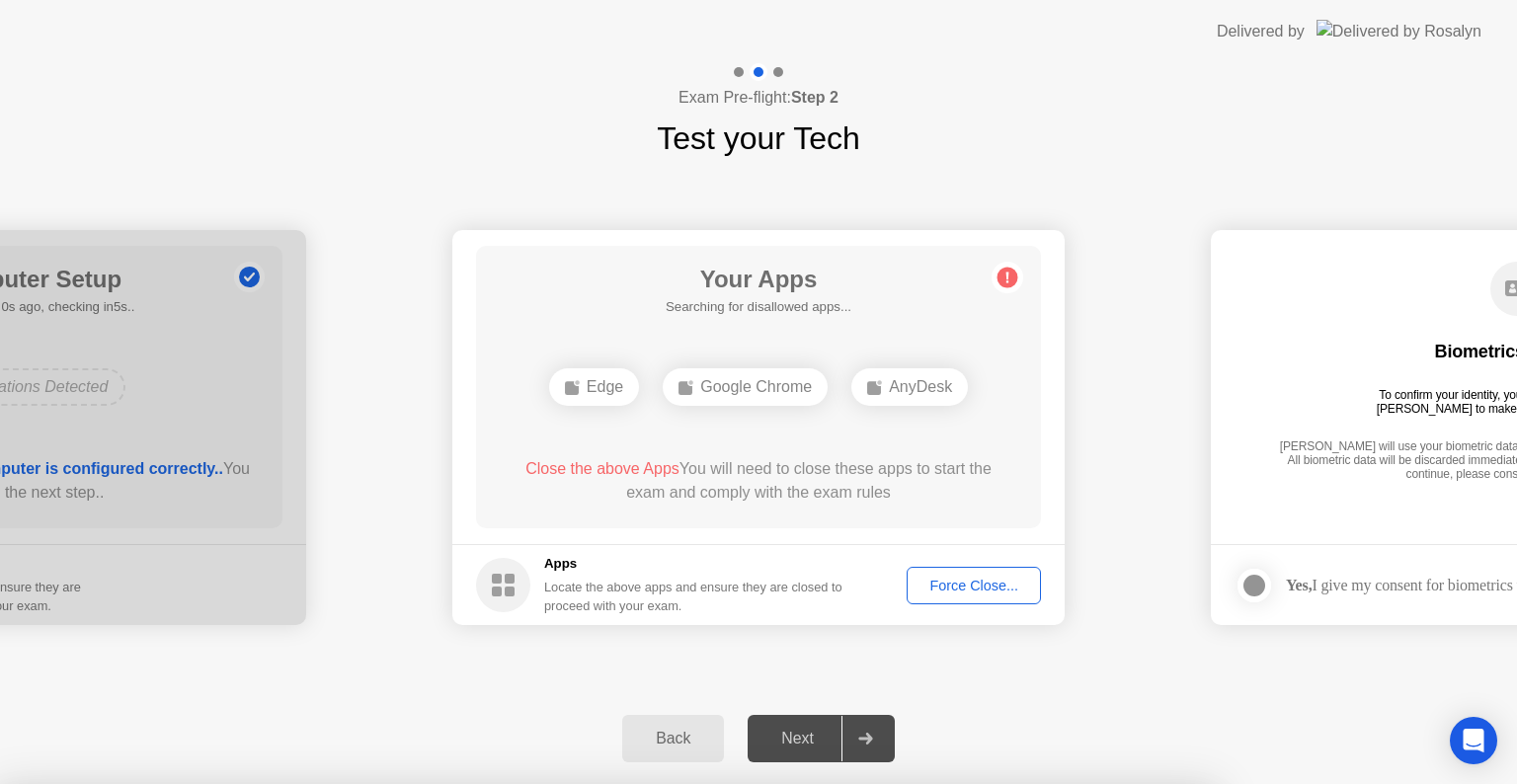 click on "Close" at bounding box center [526, 1019] 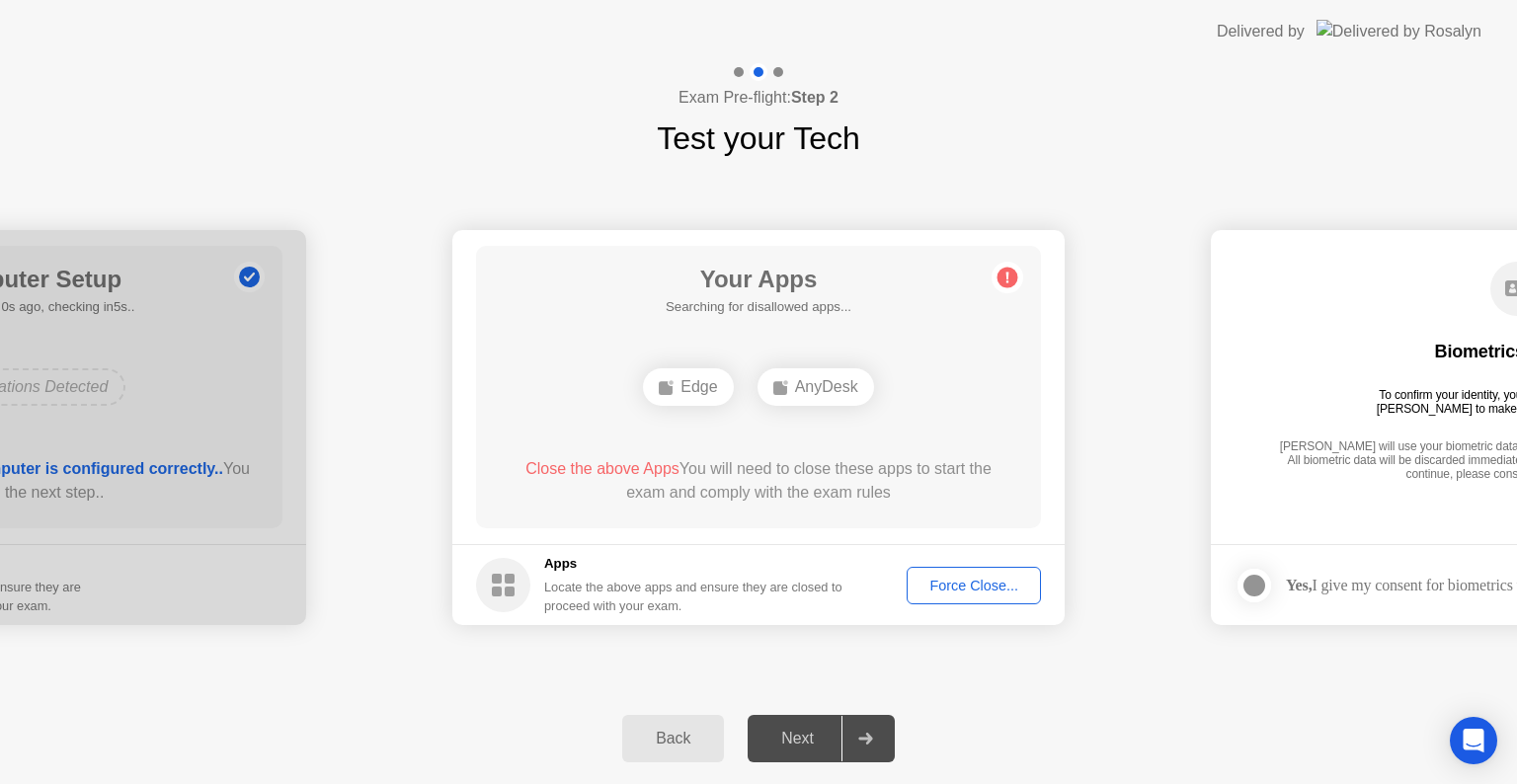 click on "Back Next" 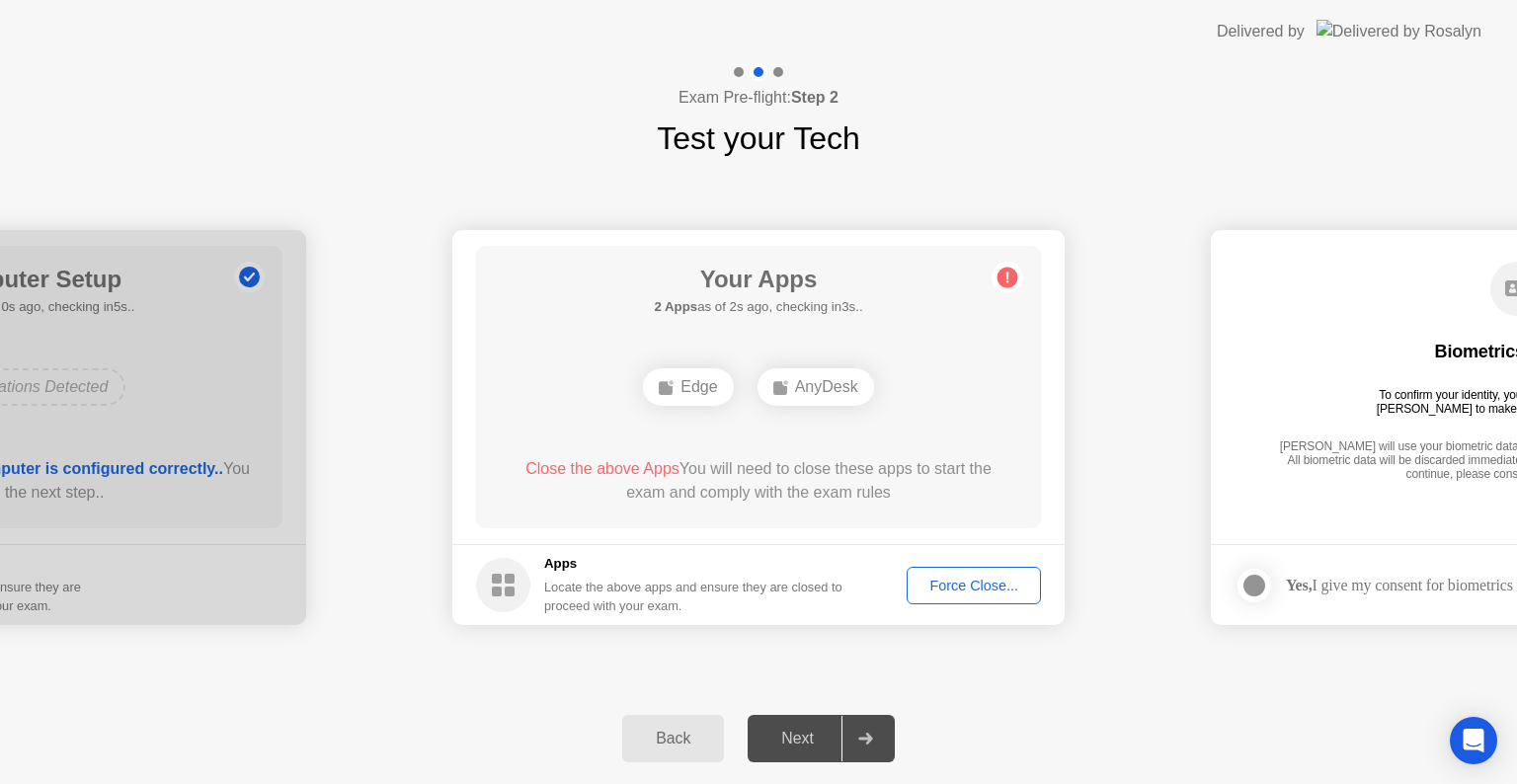 click 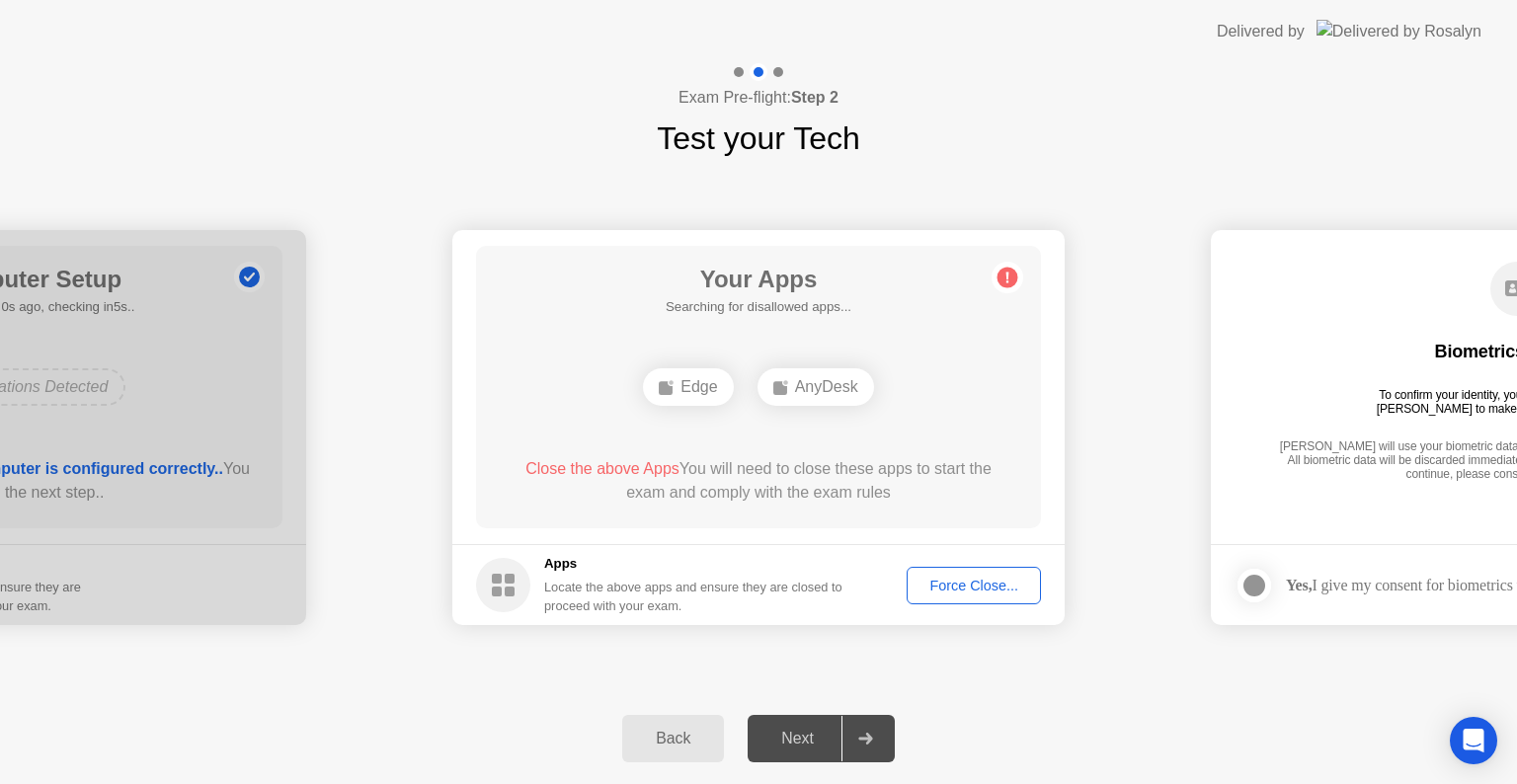 click 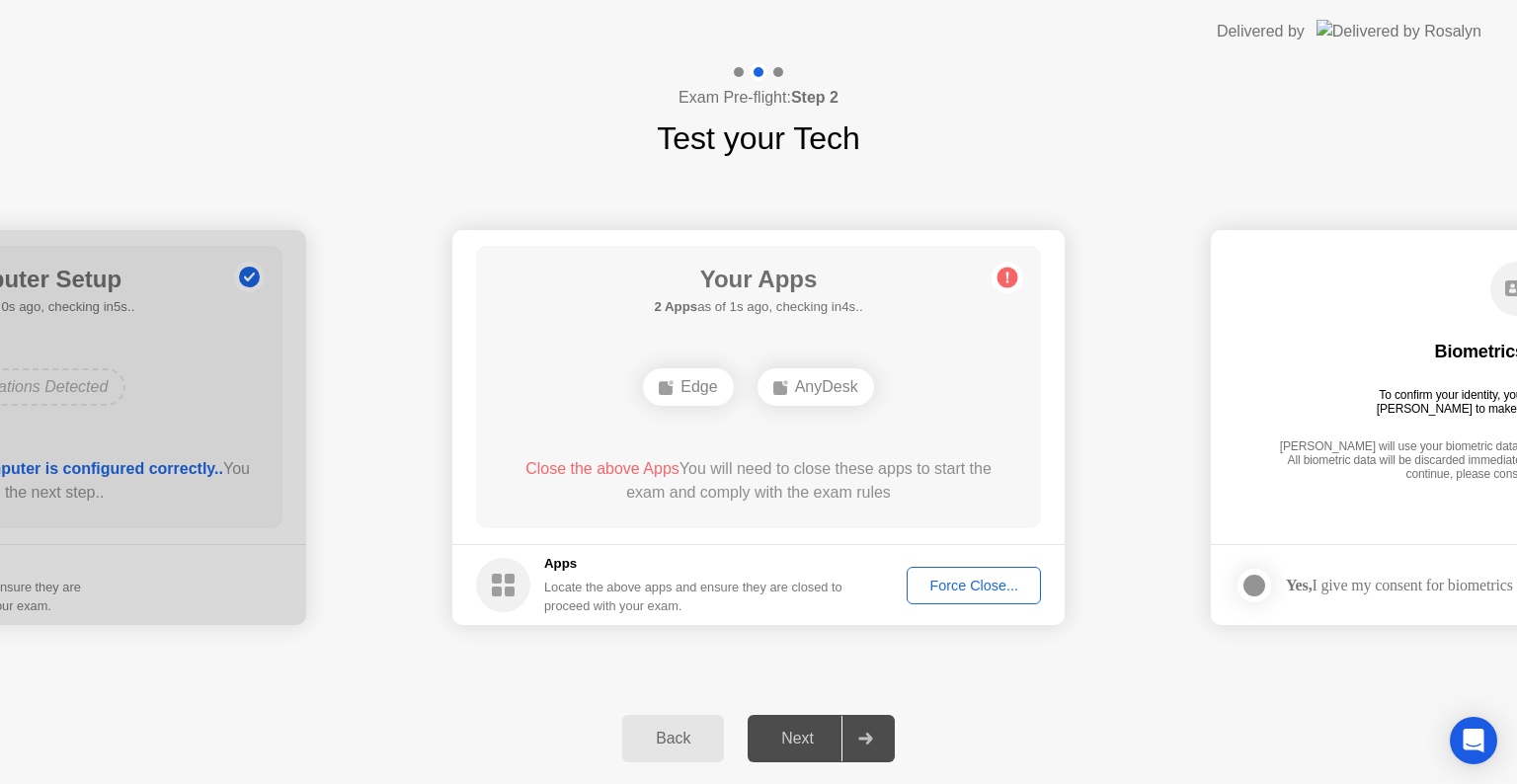 click on "Force Close..." 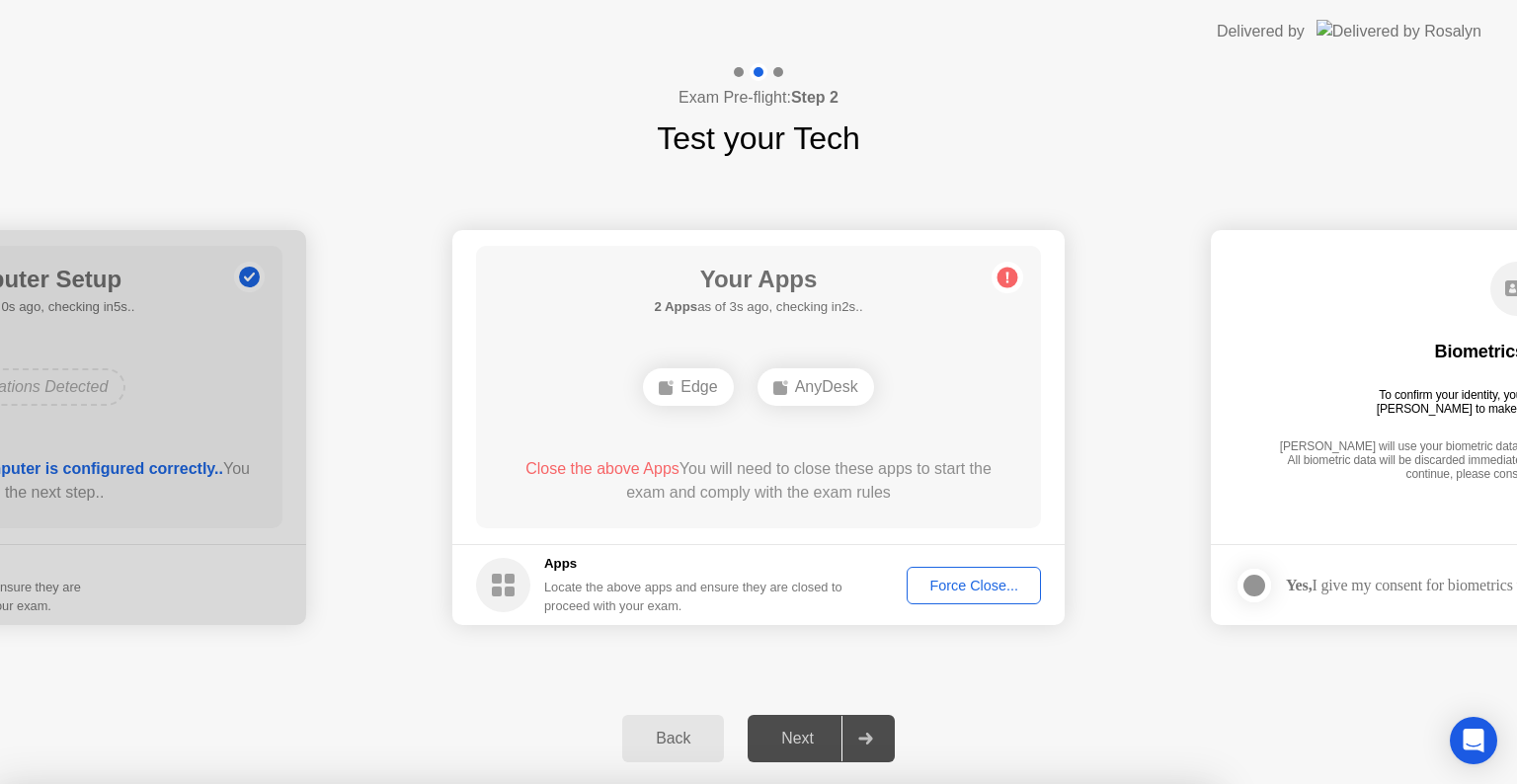 click on "Confirm" at bounding box center (673, 1057) 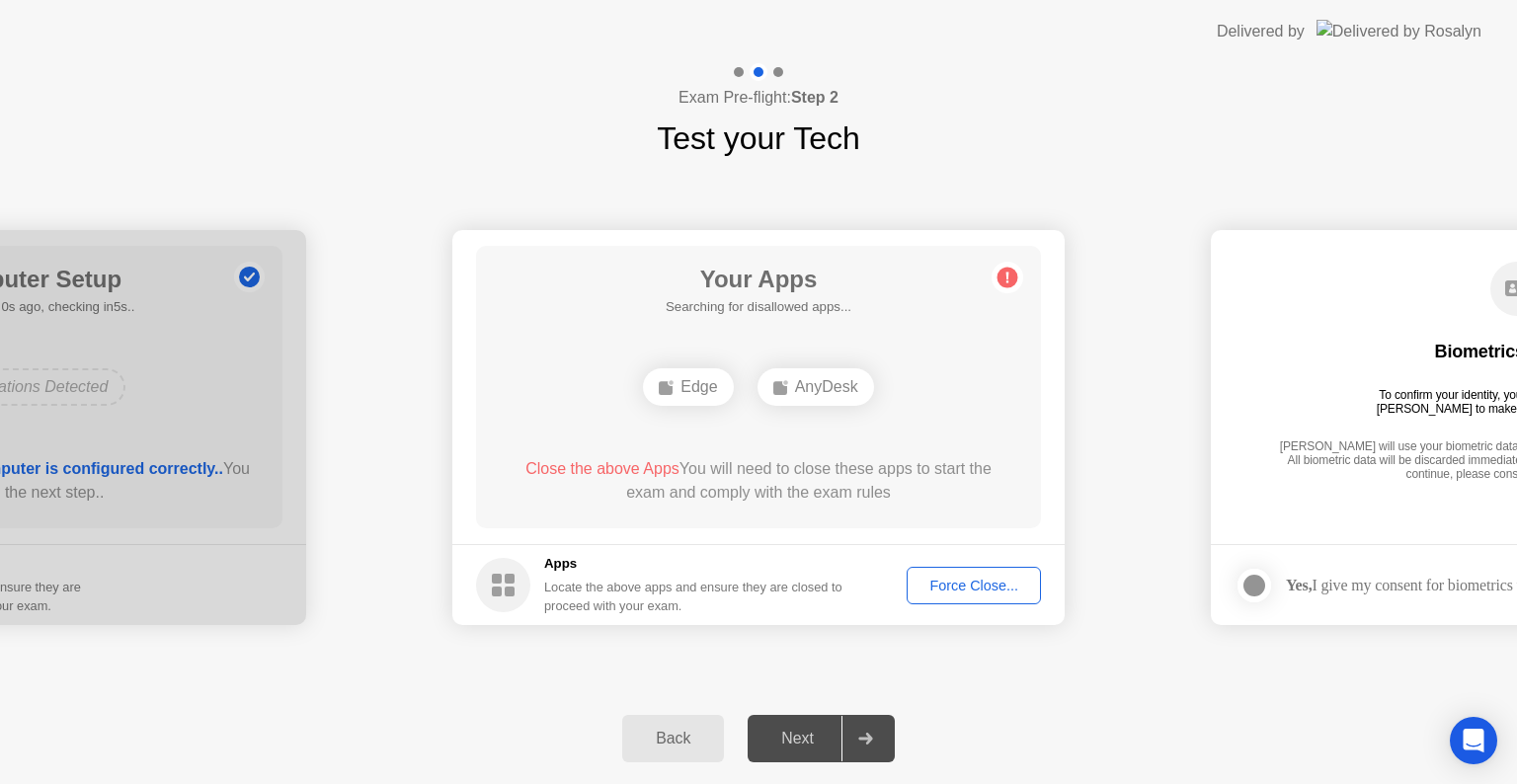 click on "Edge" 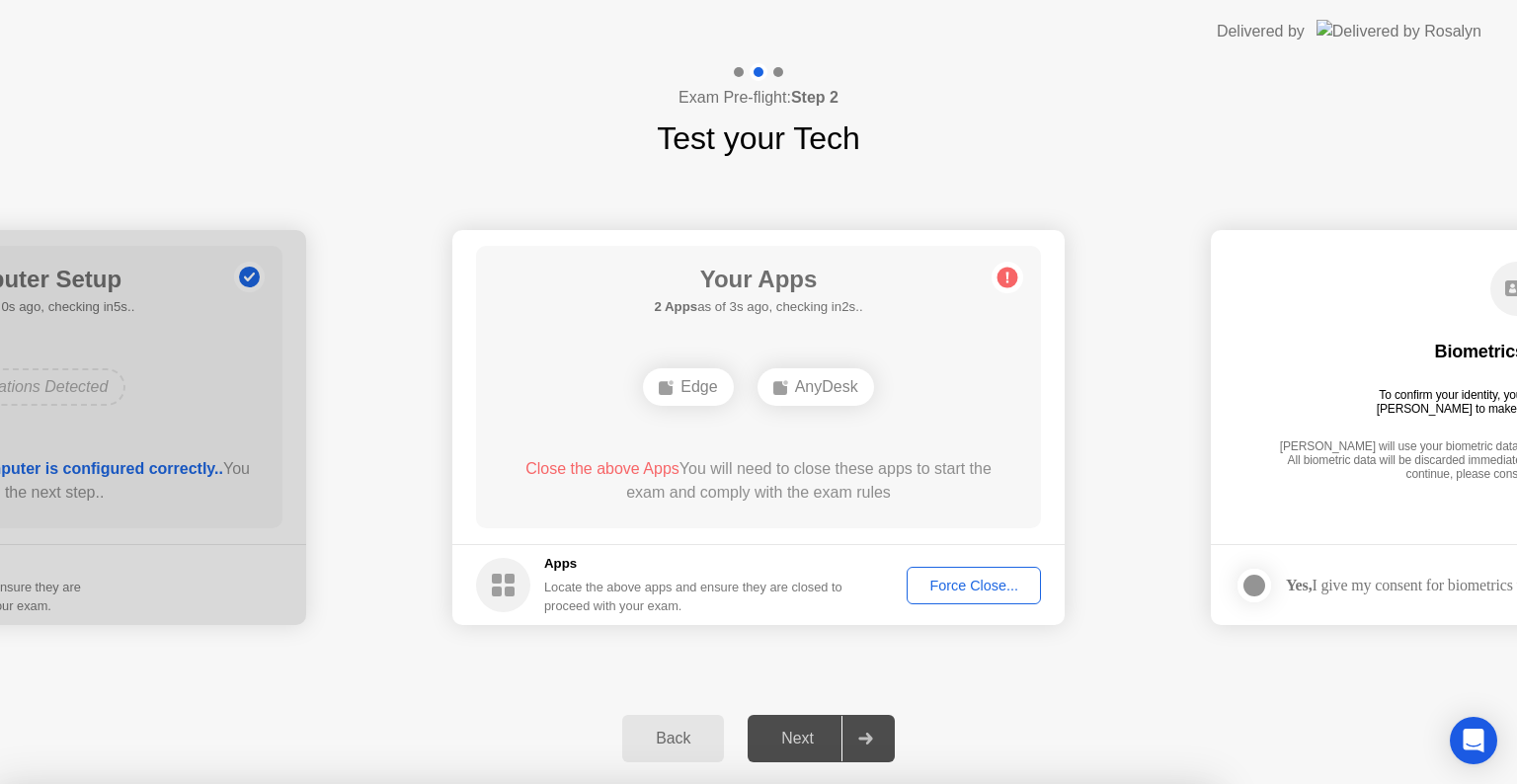 click on "Close" at bounding box center [526, 1019] 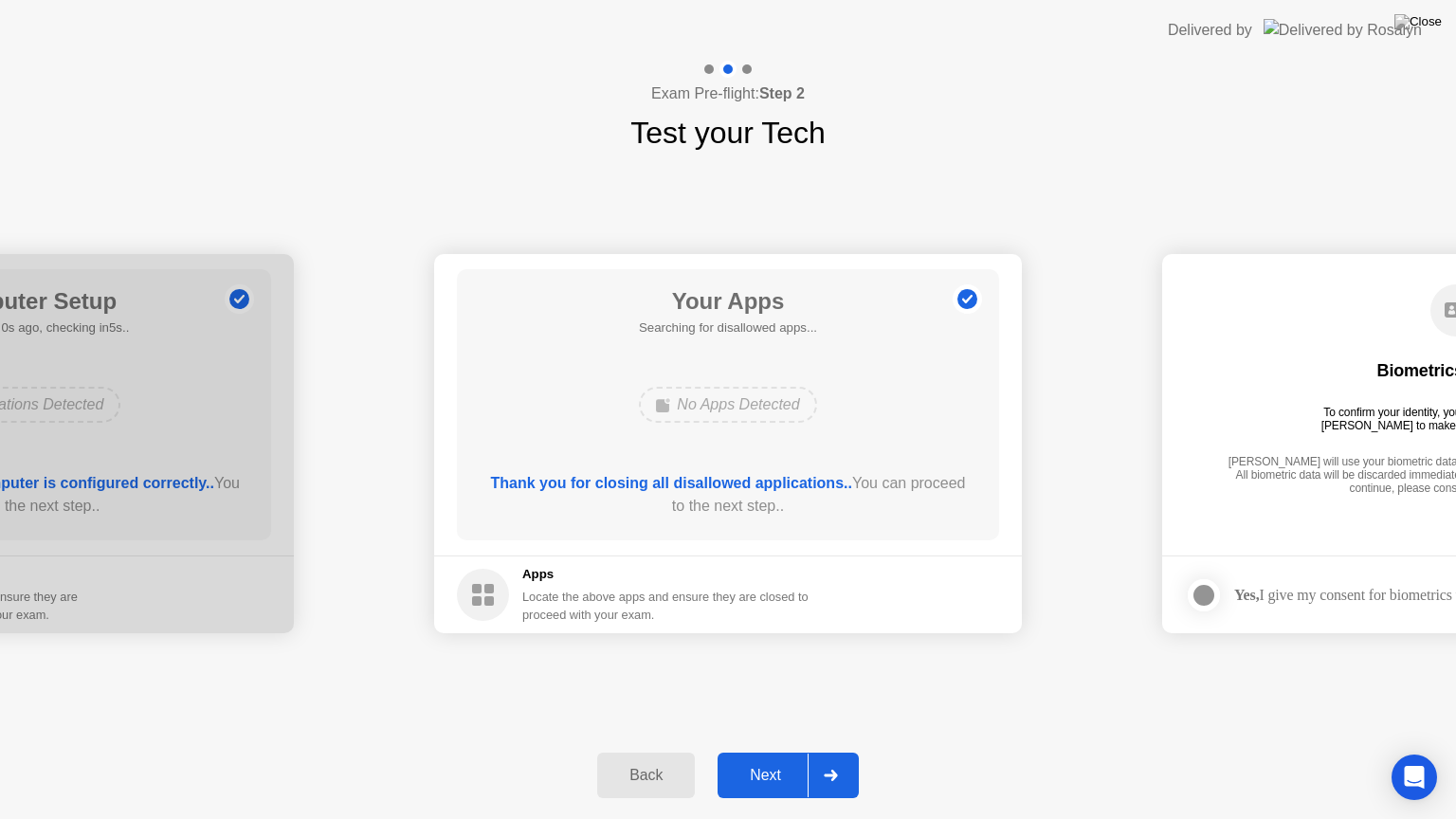 click 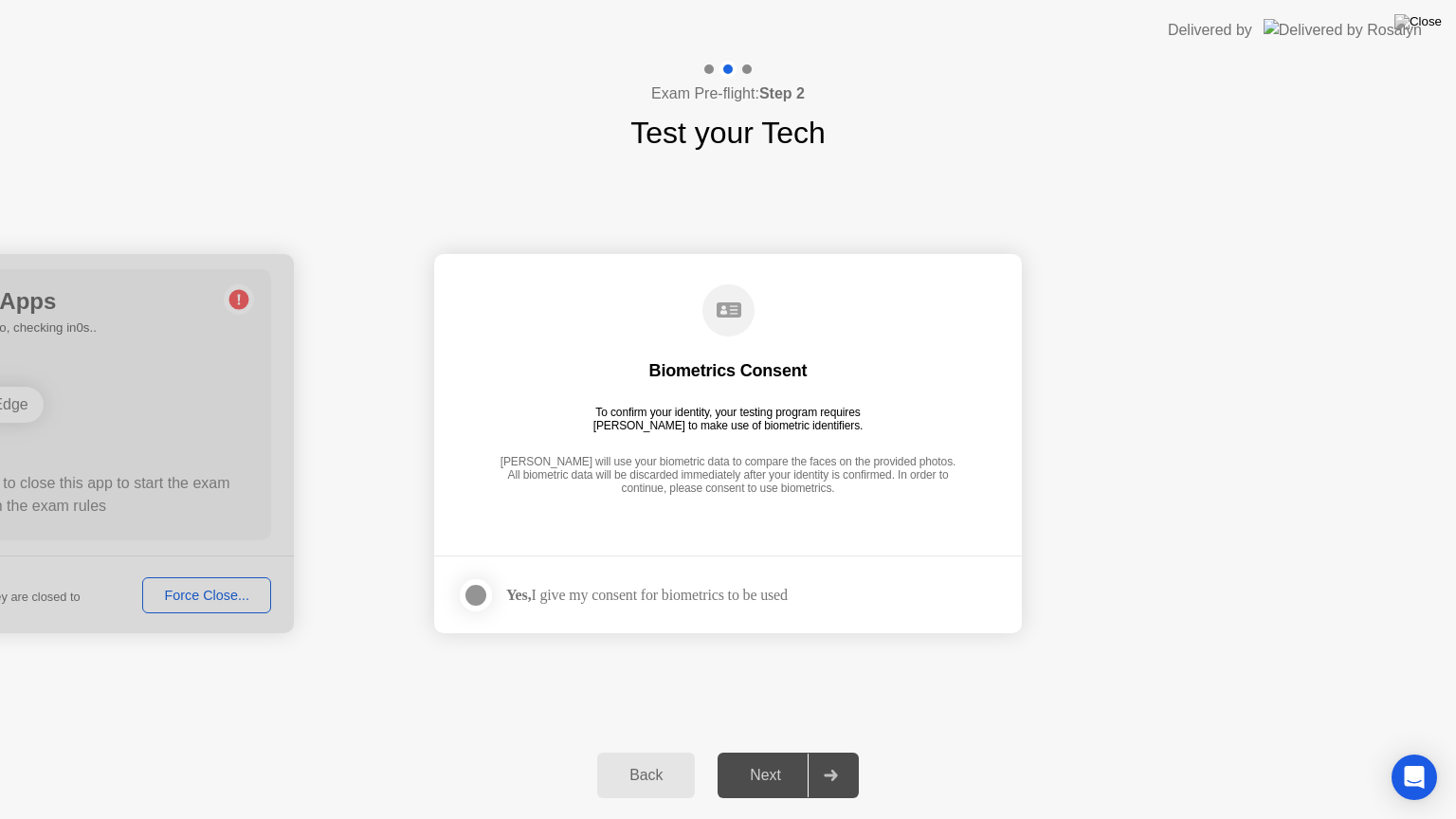 click on "Yes,  I give my consent for biometrics to be used" 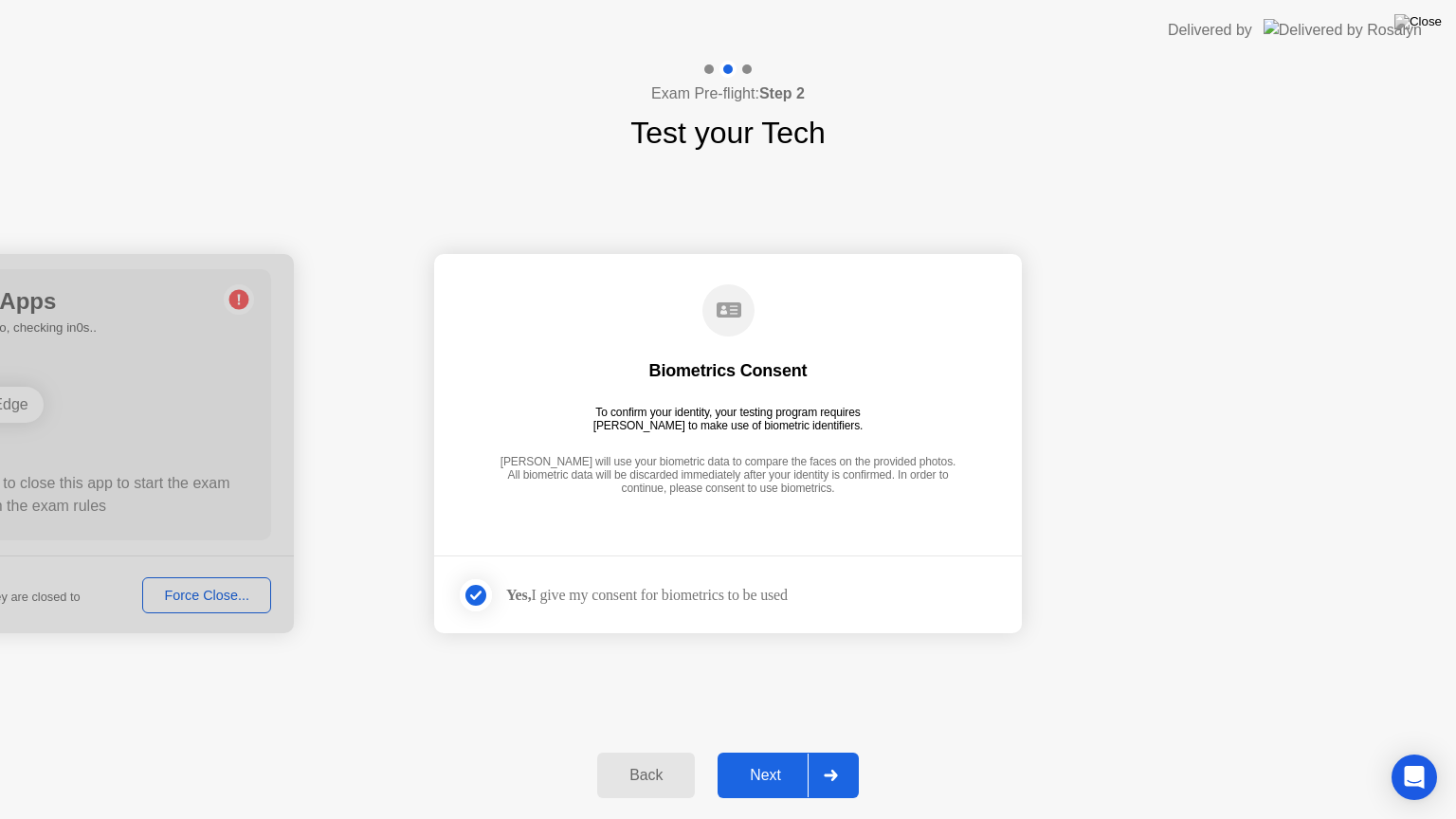 click on "Next" 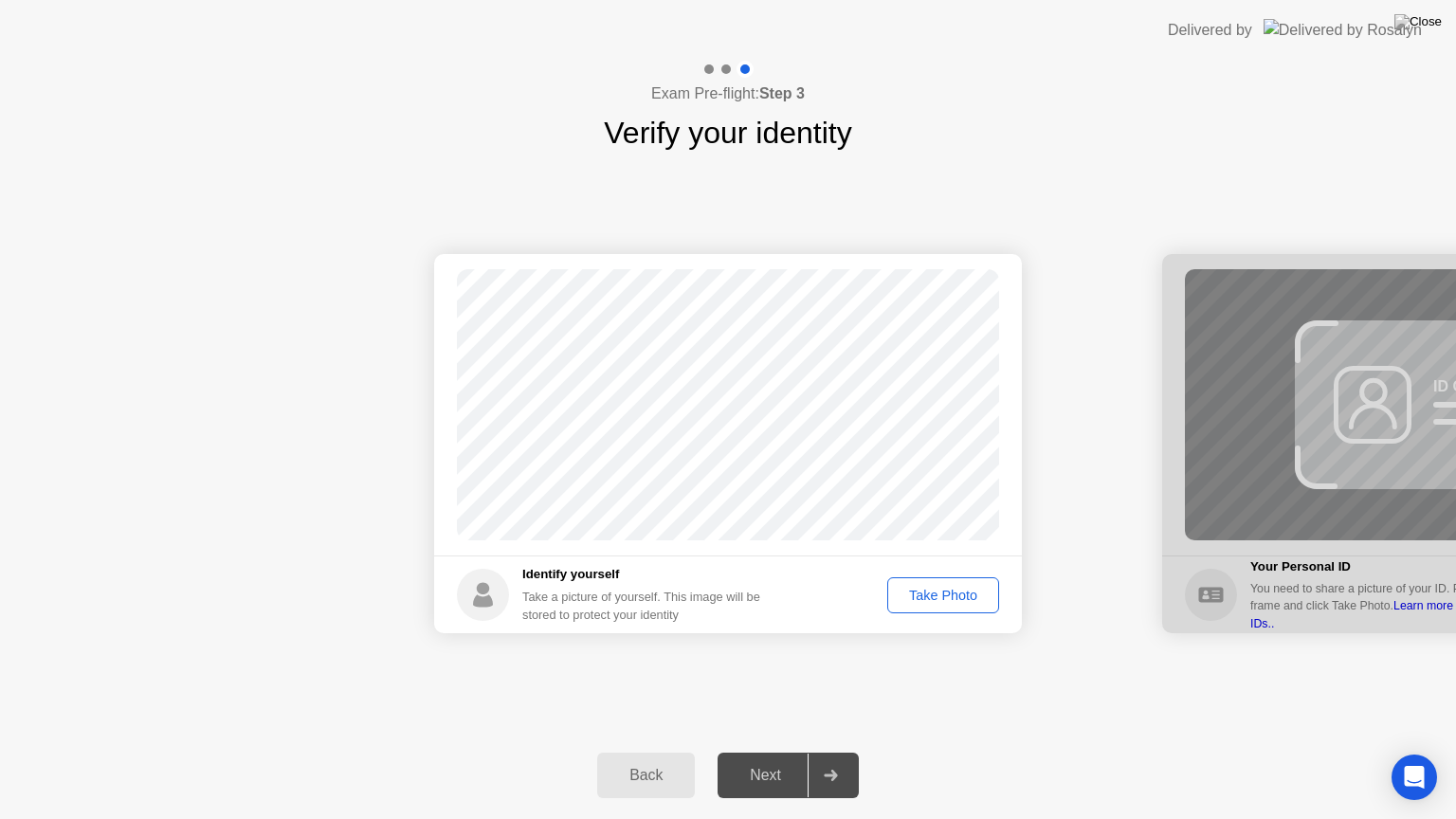 click on "Take Photo" 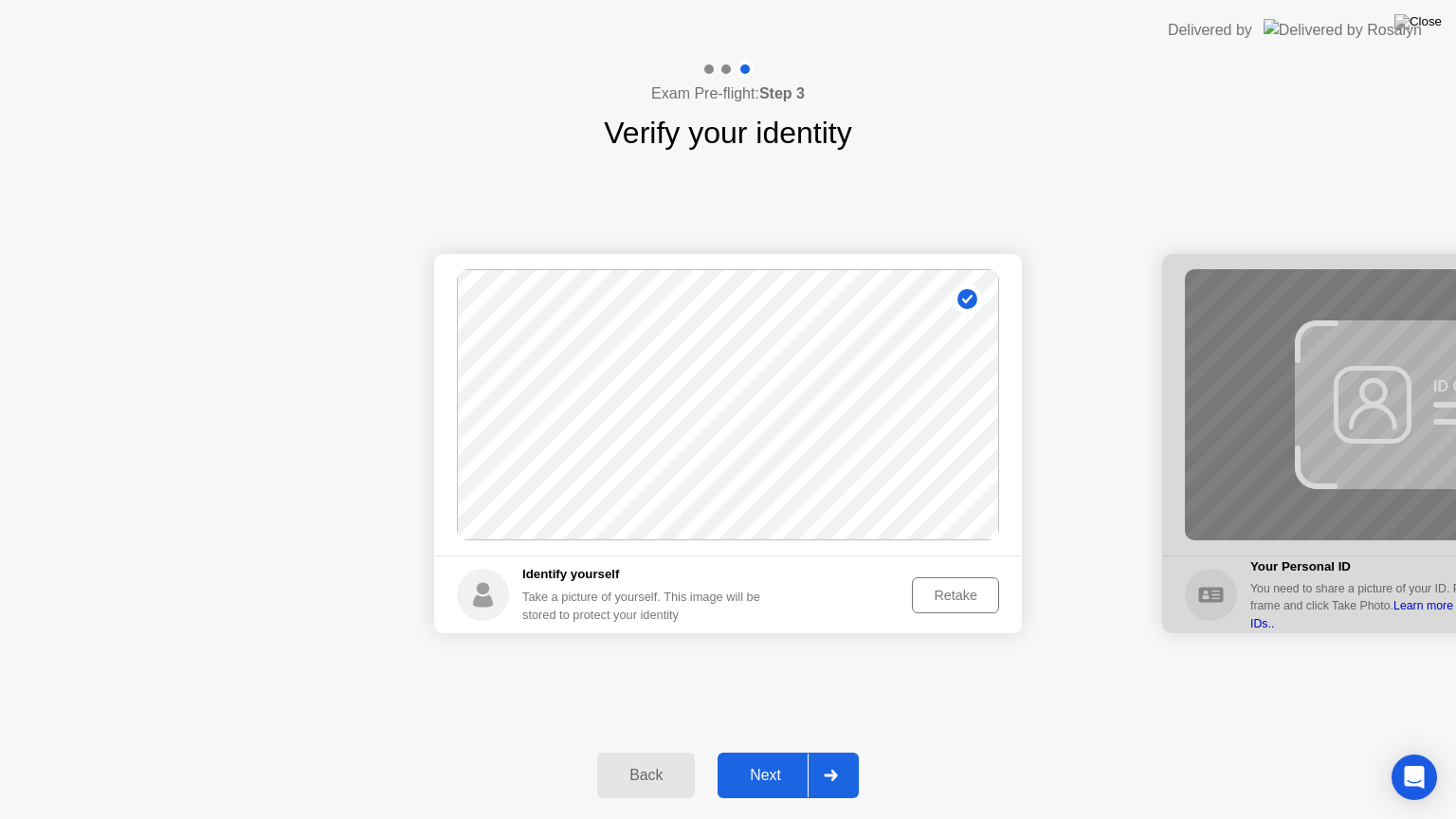 click on "Retake" 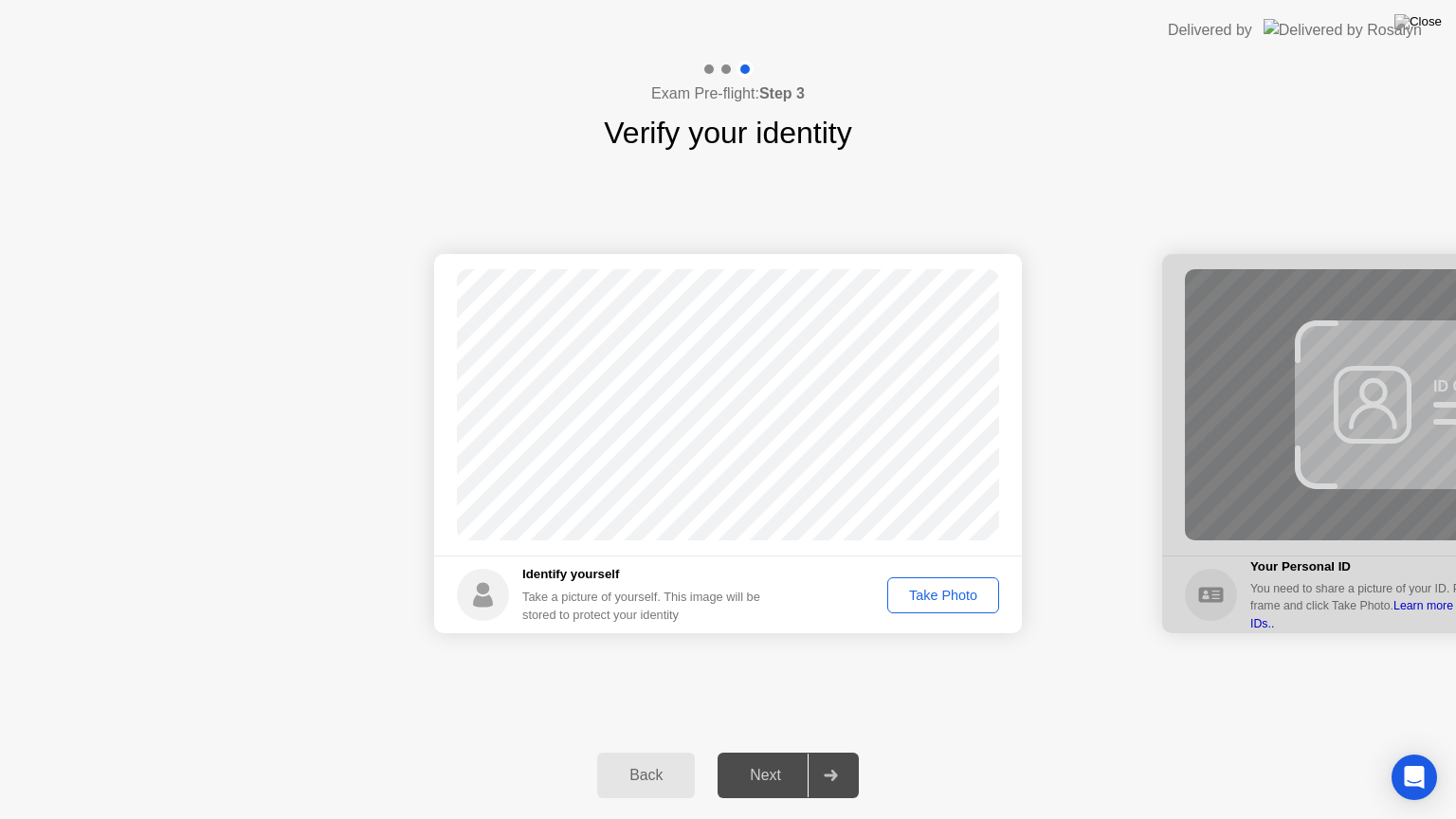 click on "Take Photo" 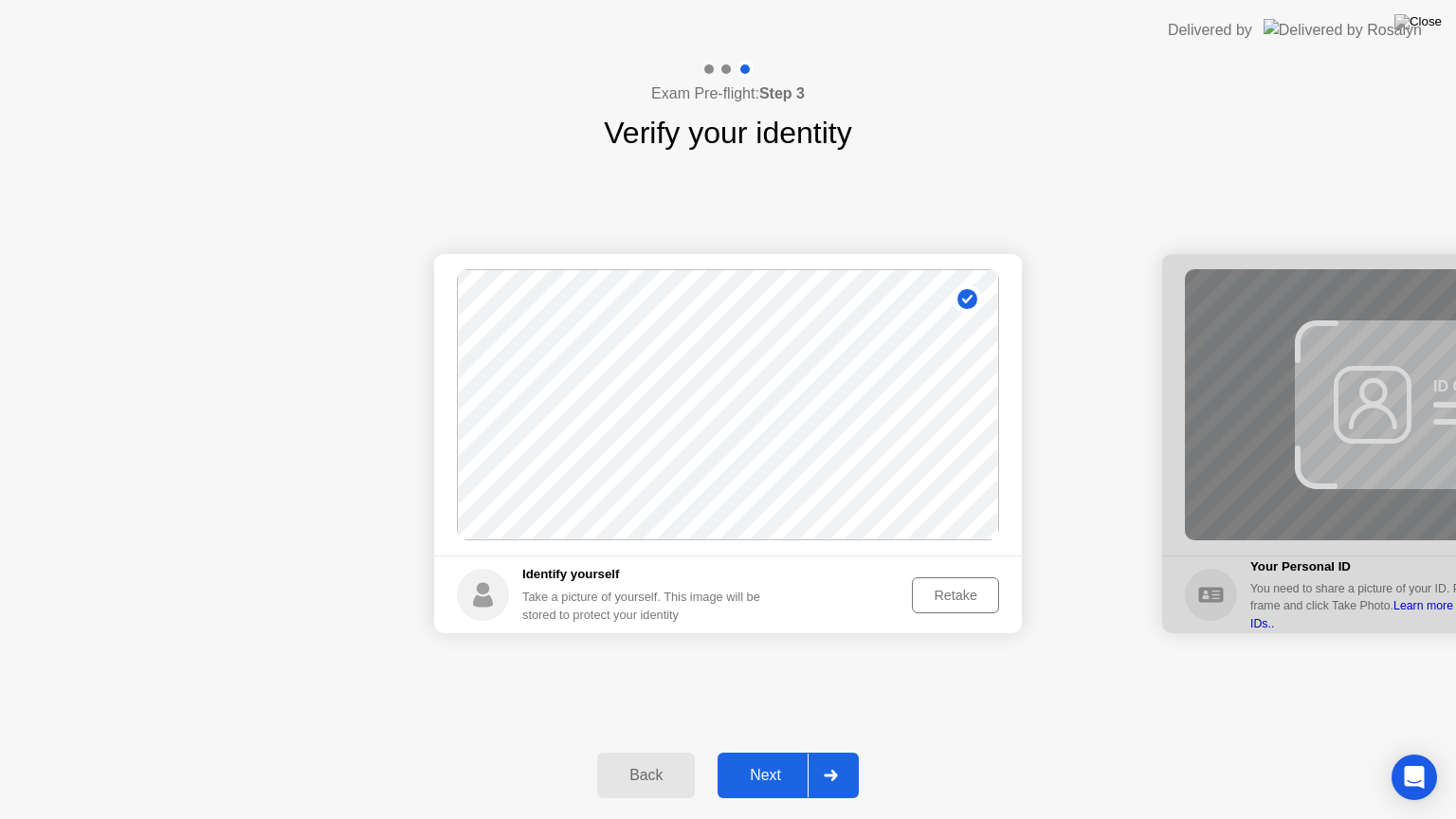 click on "Retake" 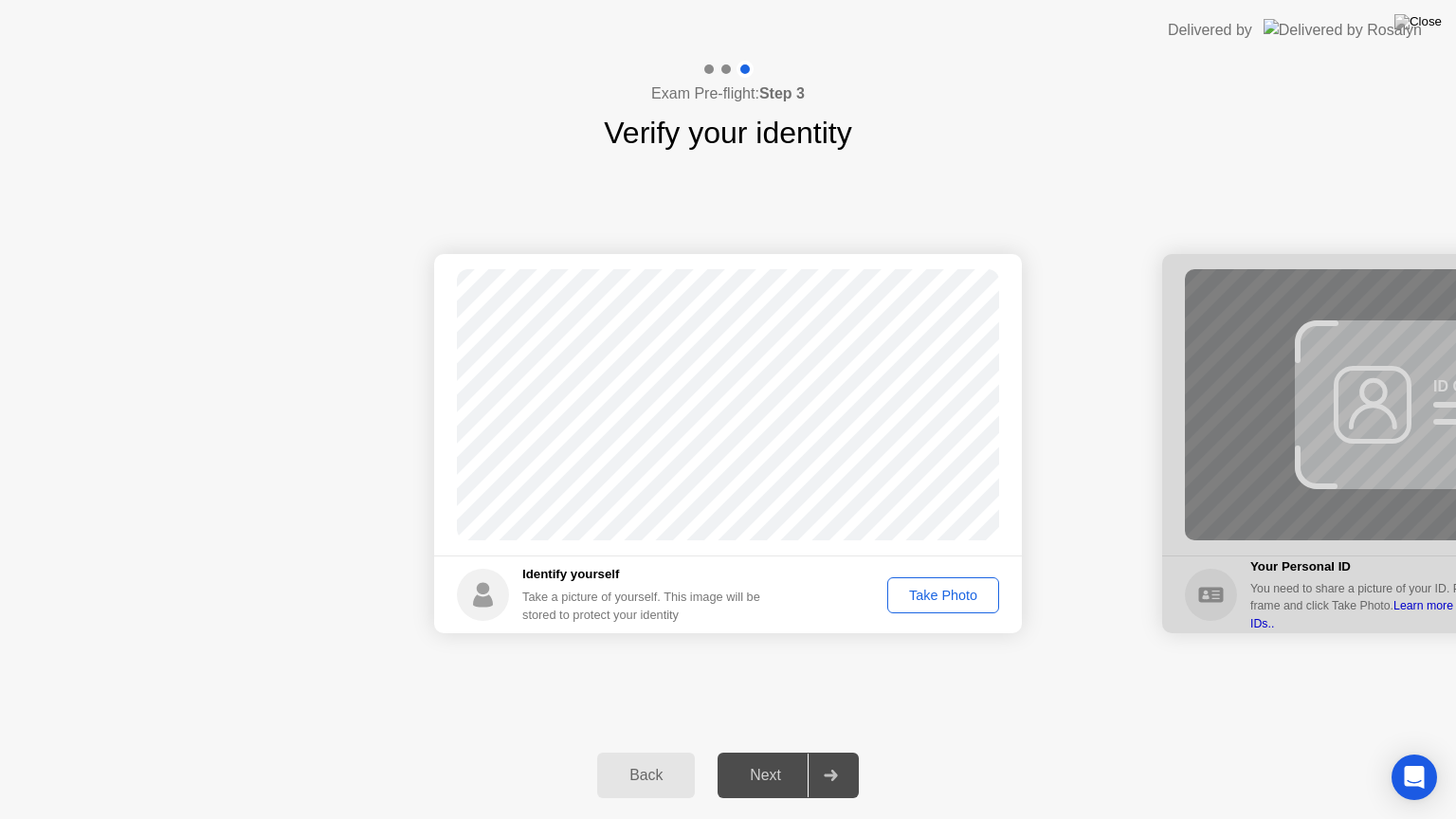 click on "Take Photo" 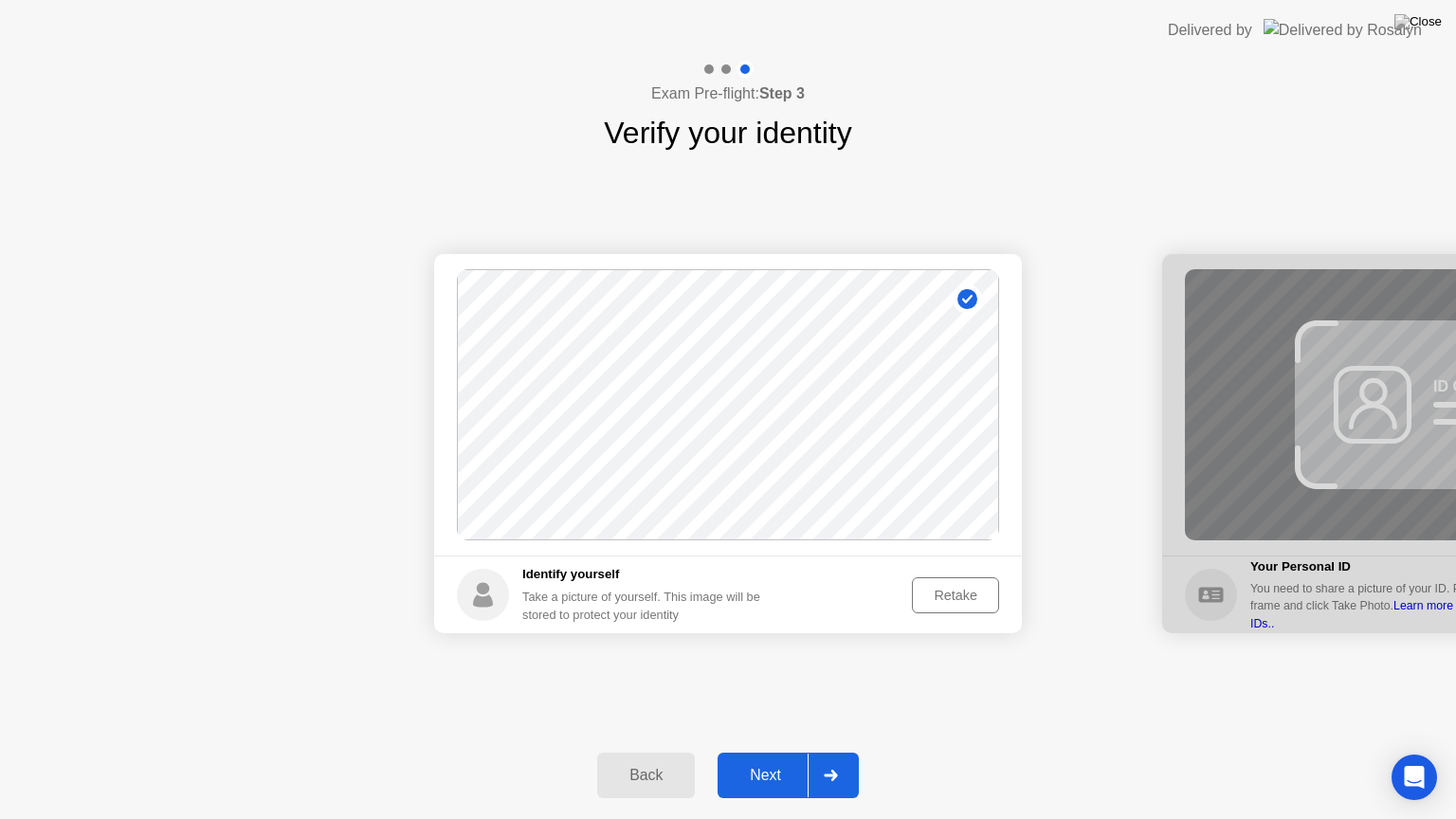 click on "Next" 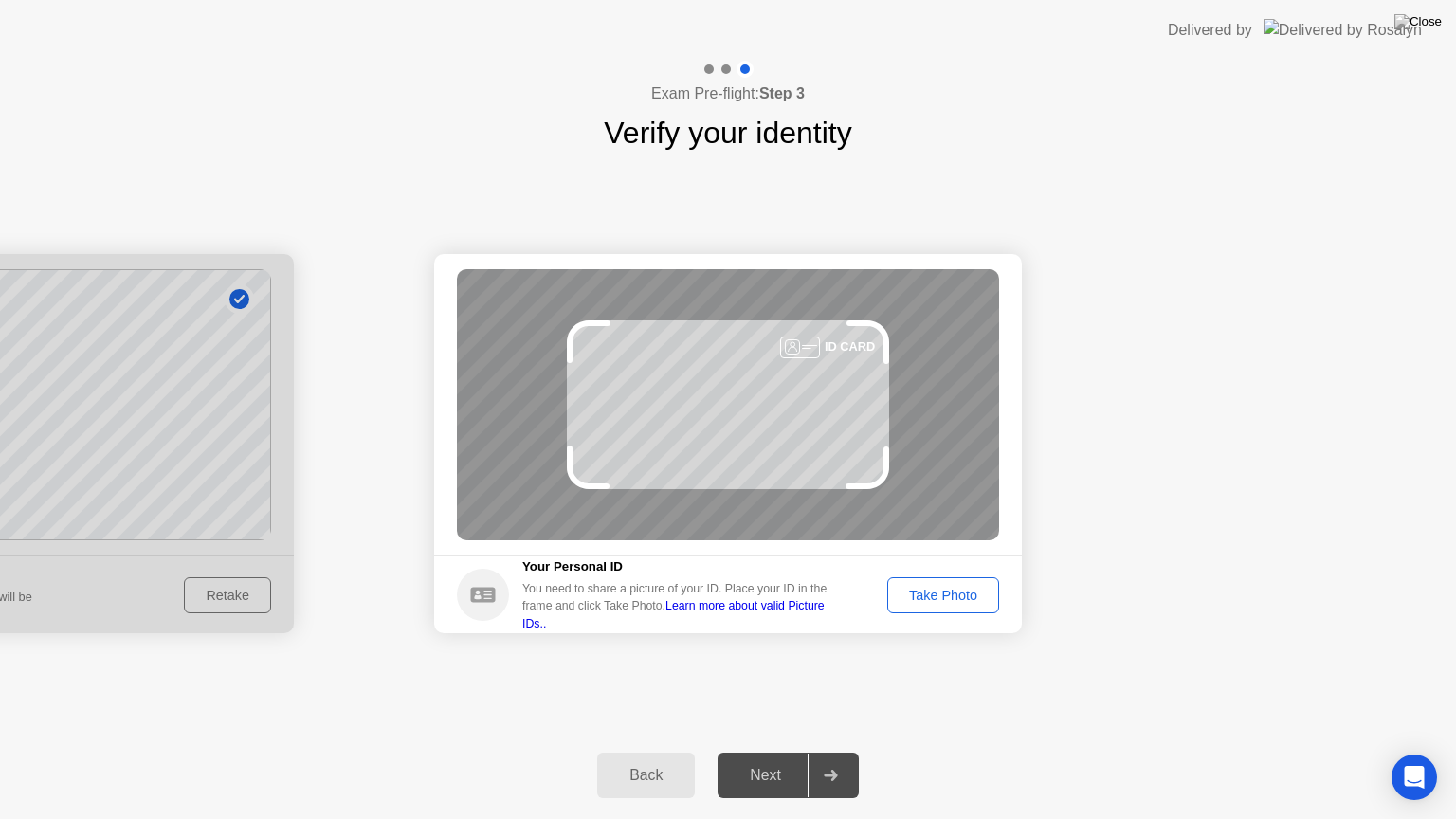 click on "Take Photo" 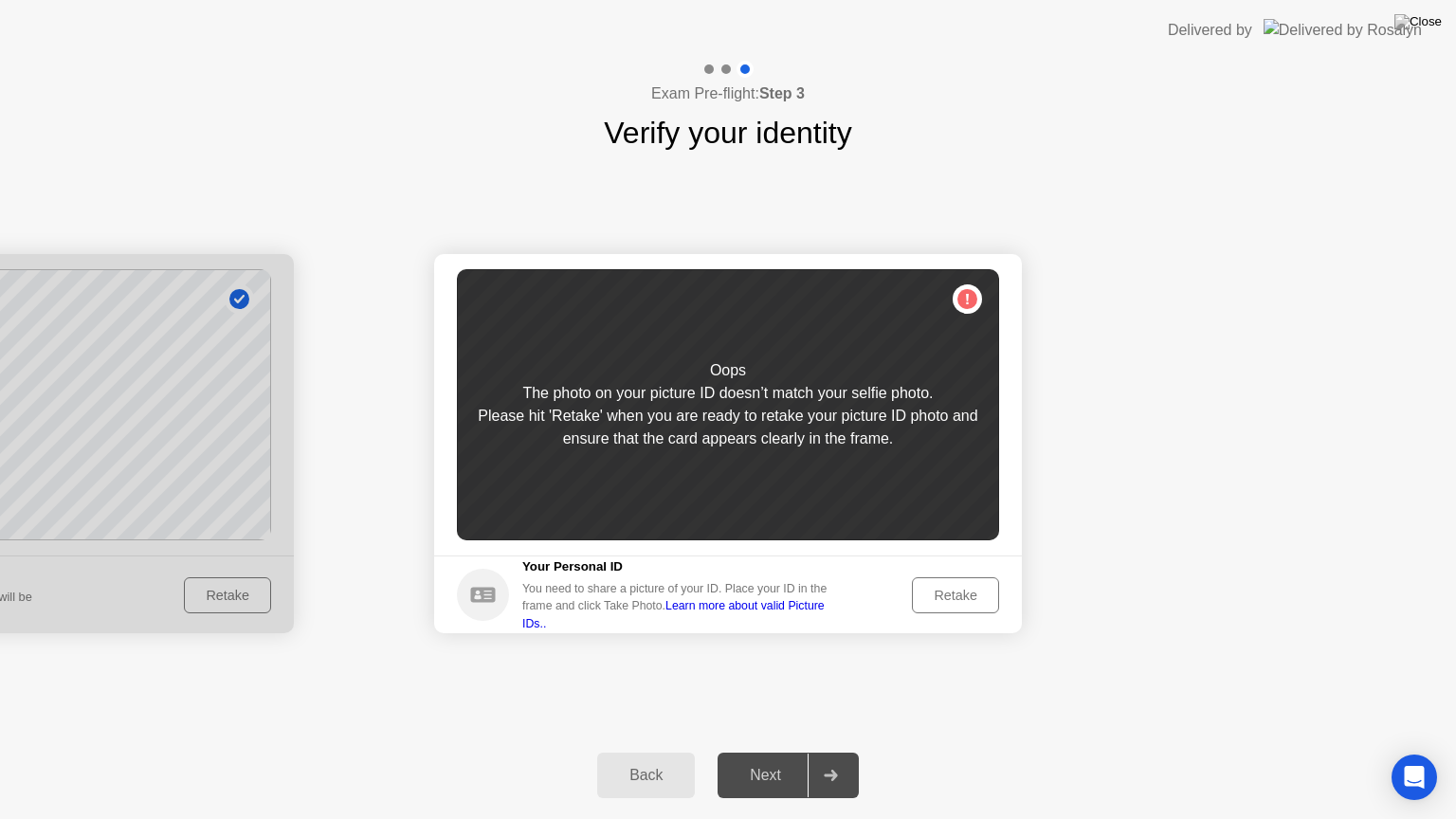click on "Retake" 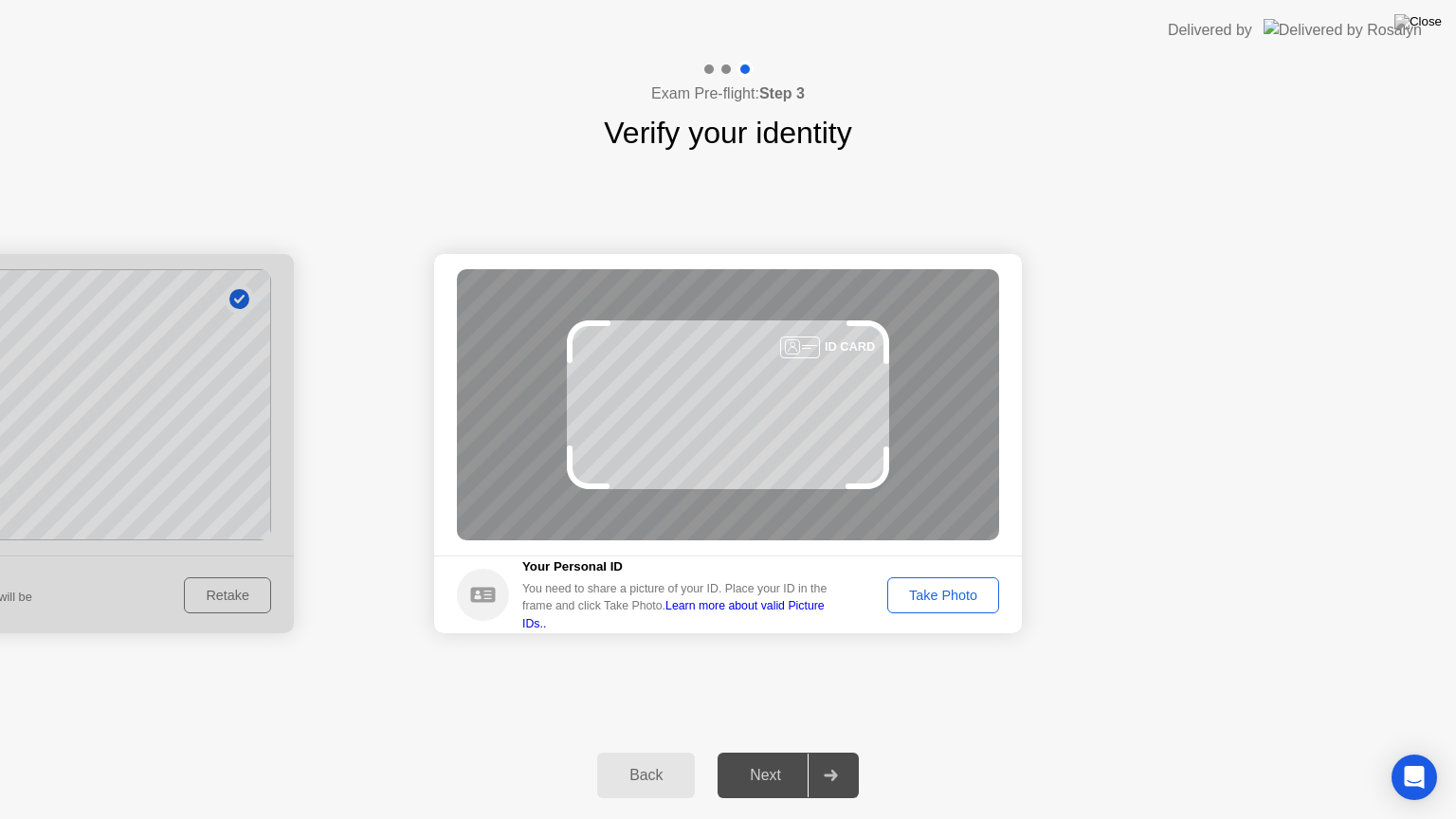 click on "Take Photo" 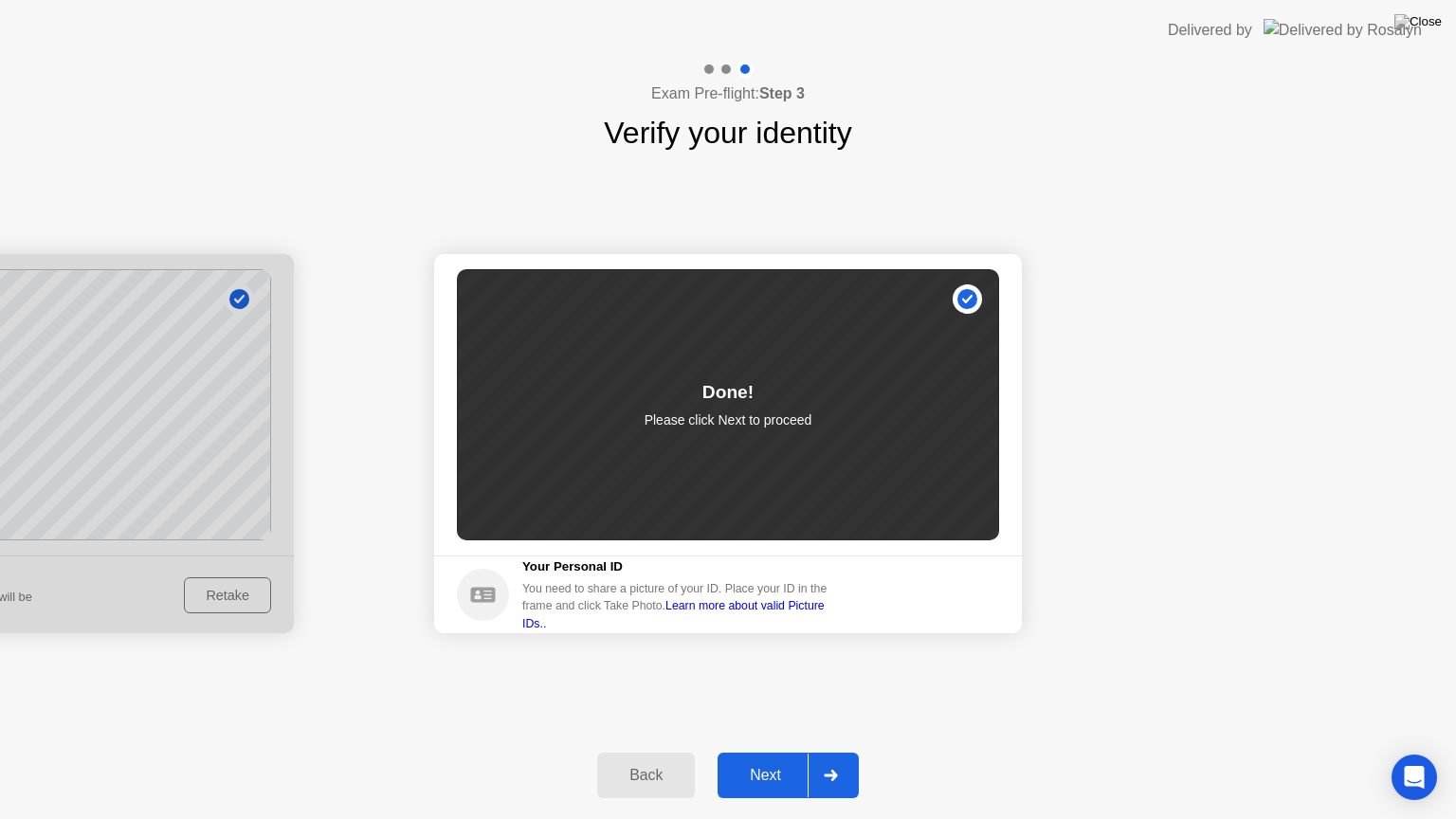 click on "Next" 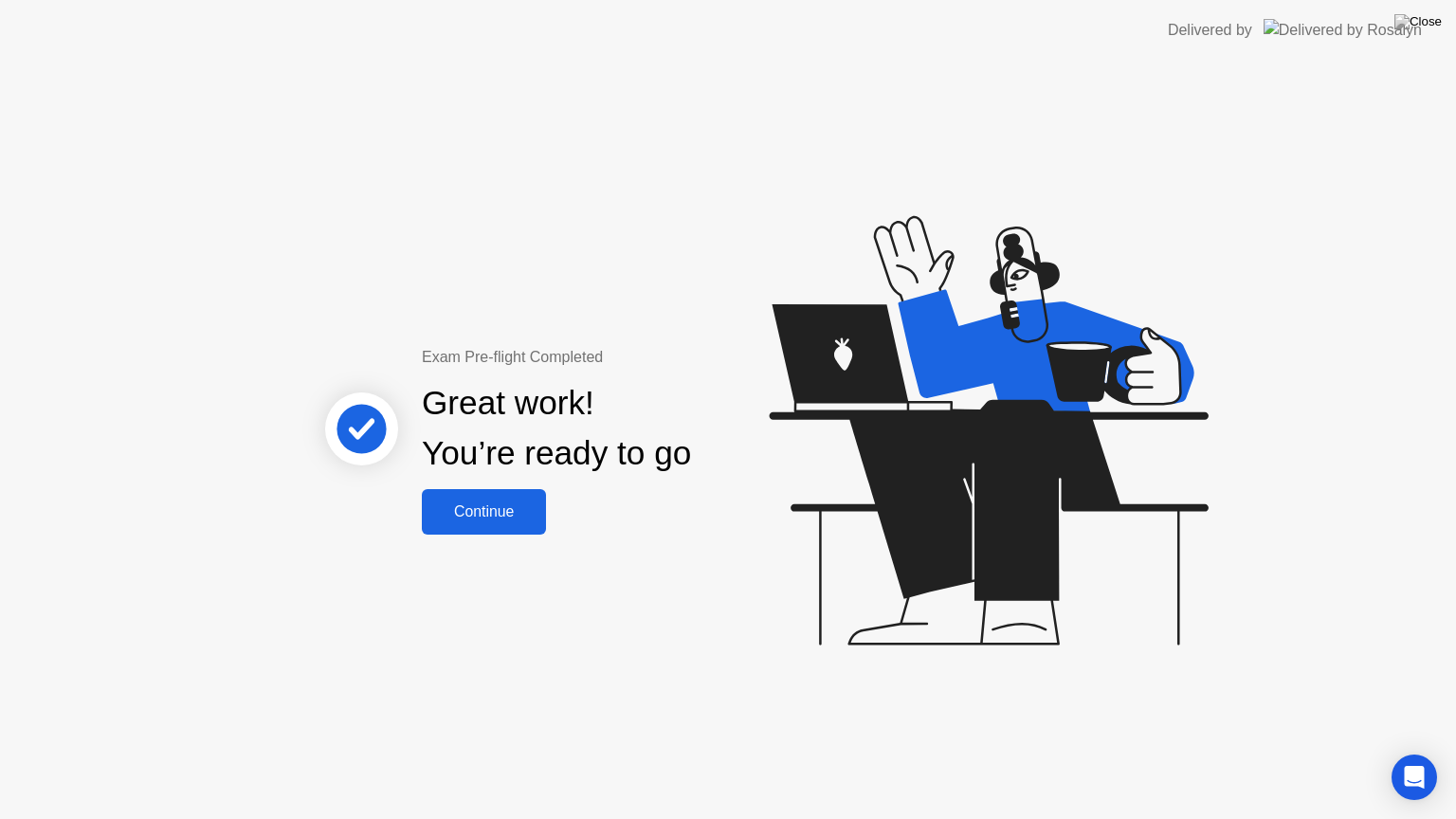 click on "Continue" 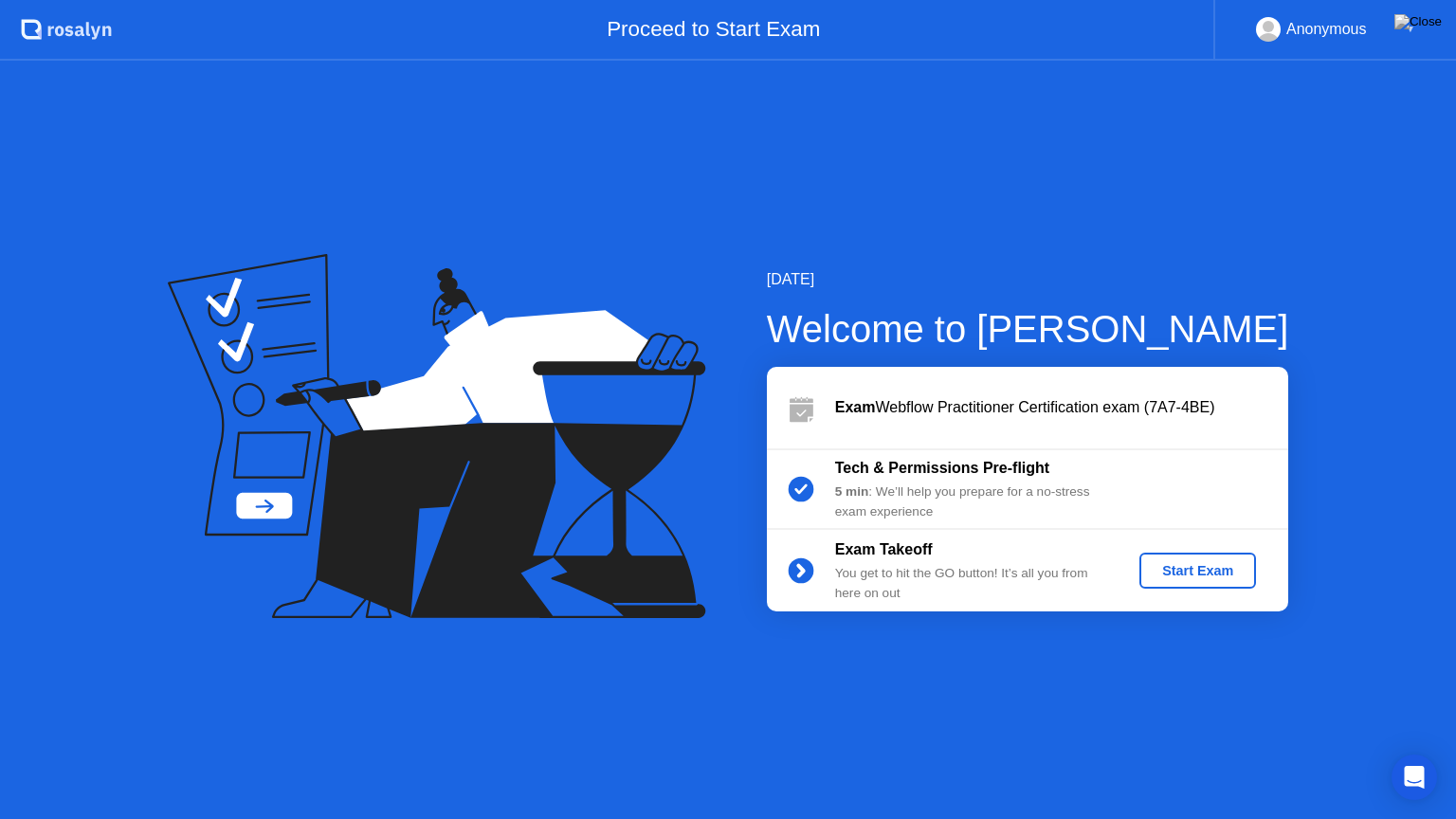 click on "Start Exam" 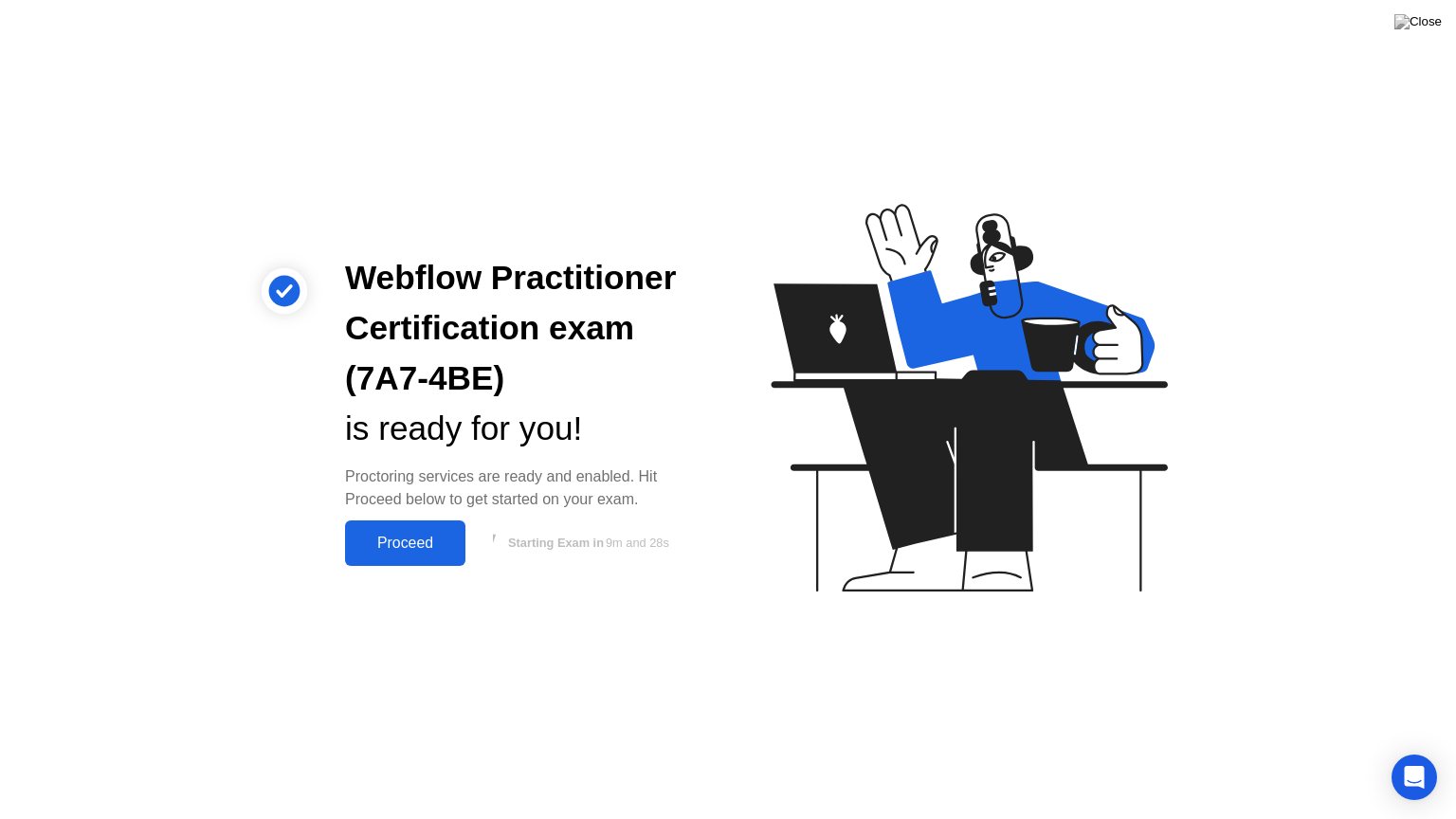 click on "Proceed" 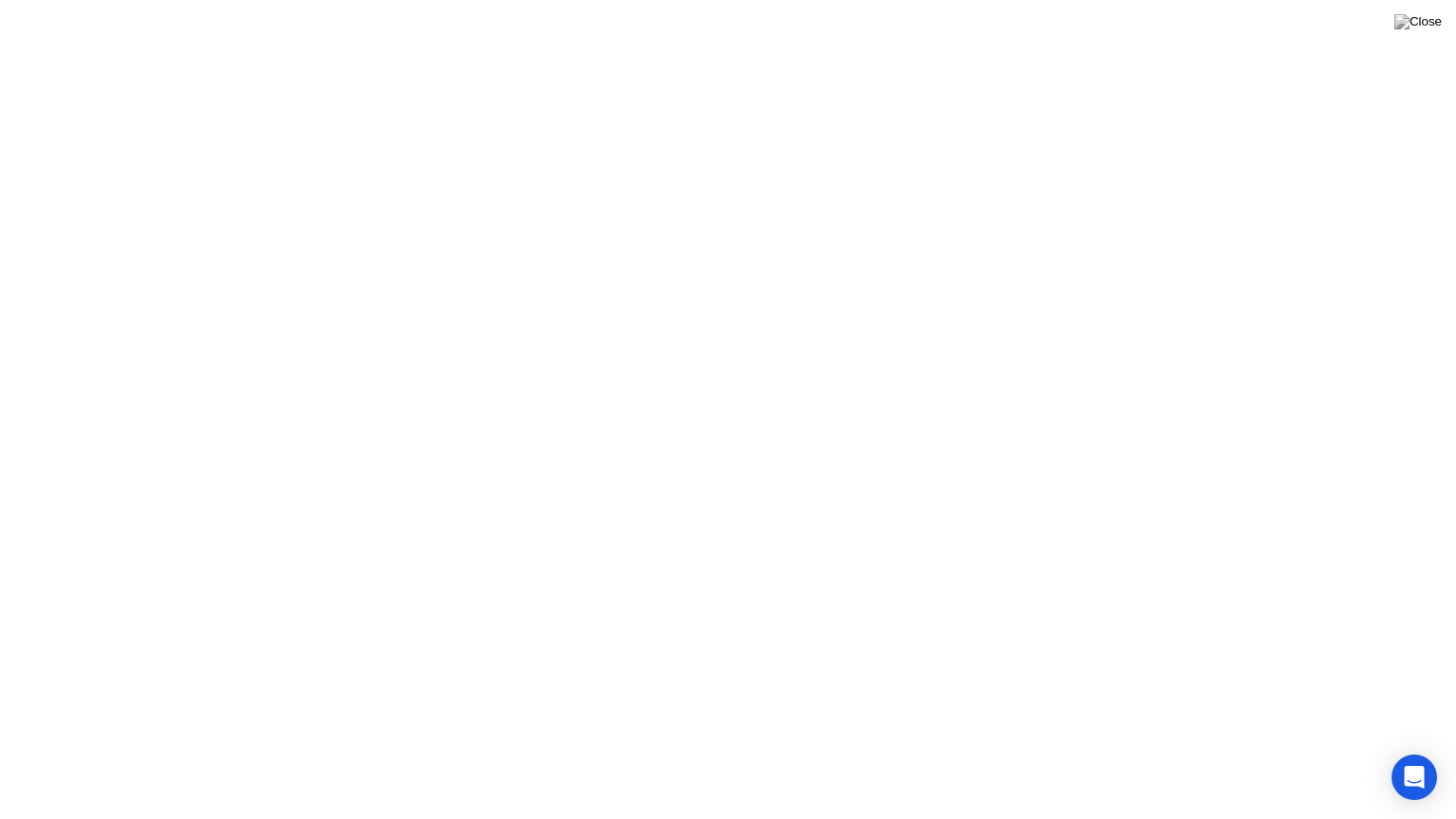 drag, startPoint x: 803, startPoint y: 330, endPoint x: 986, endPoint y: 326, distance: 183.04371 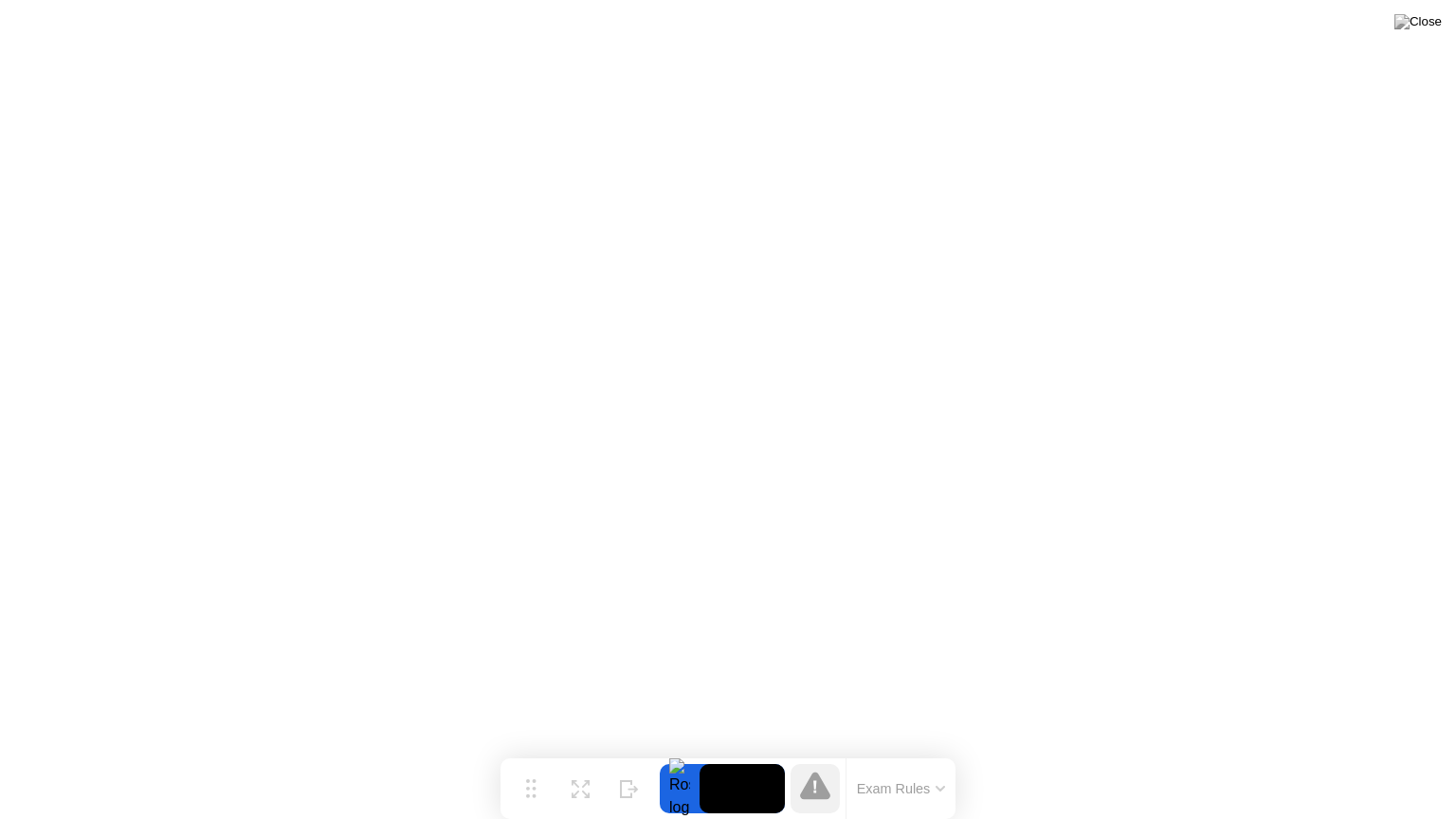 click 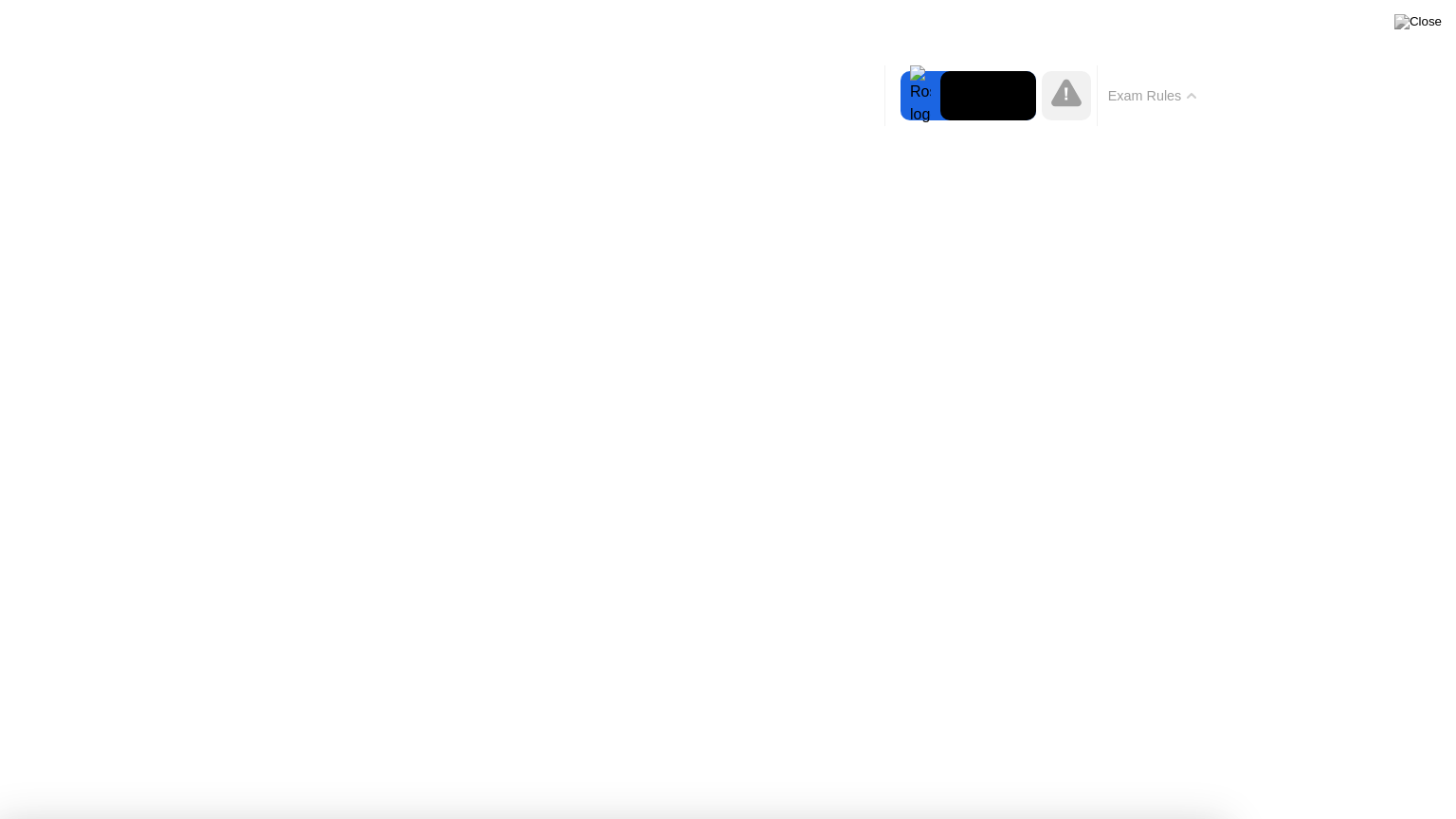 click on "Got it!" at bounding box center (611, 1466) 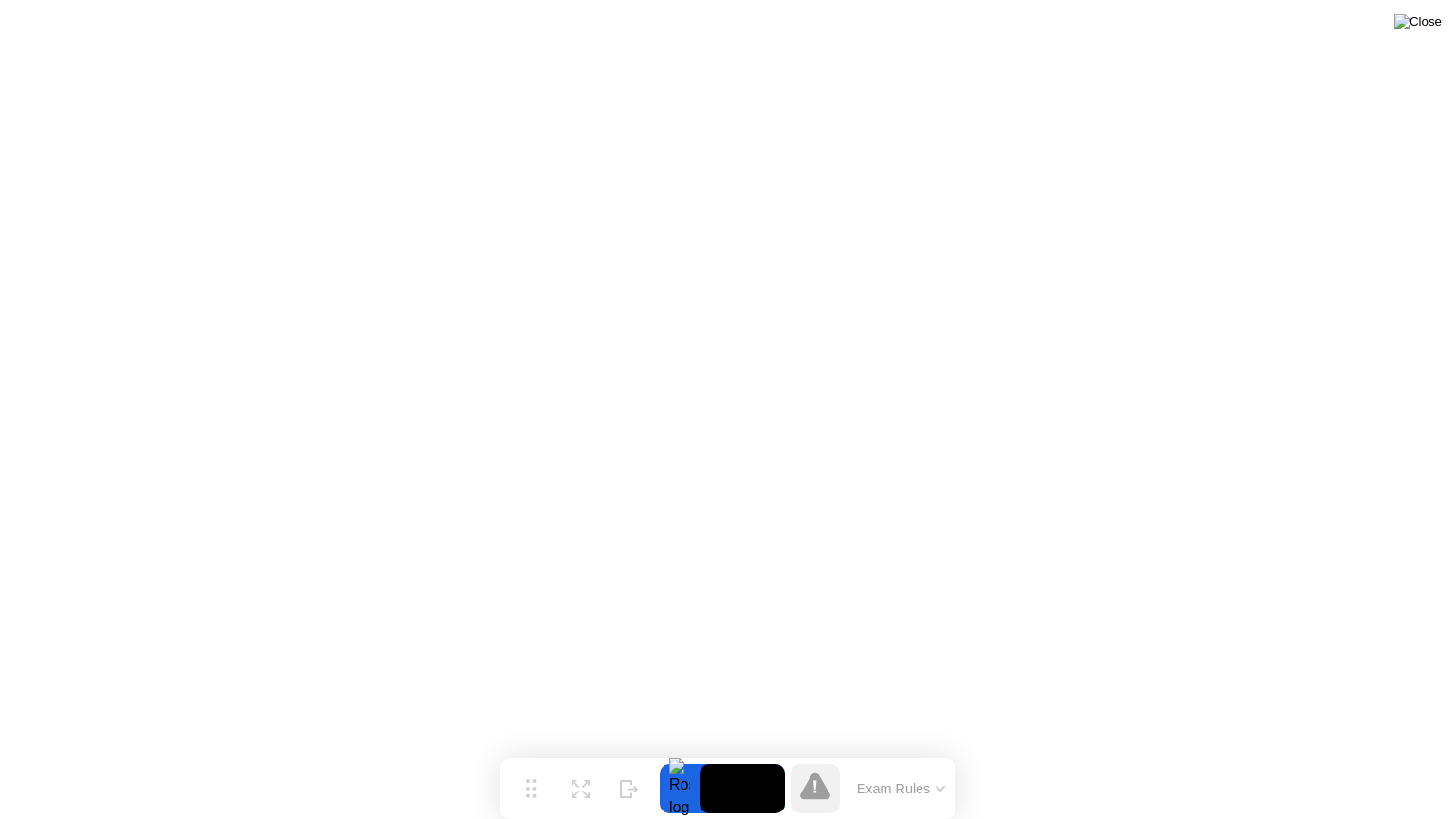 click at bounding box center [1418, 22] 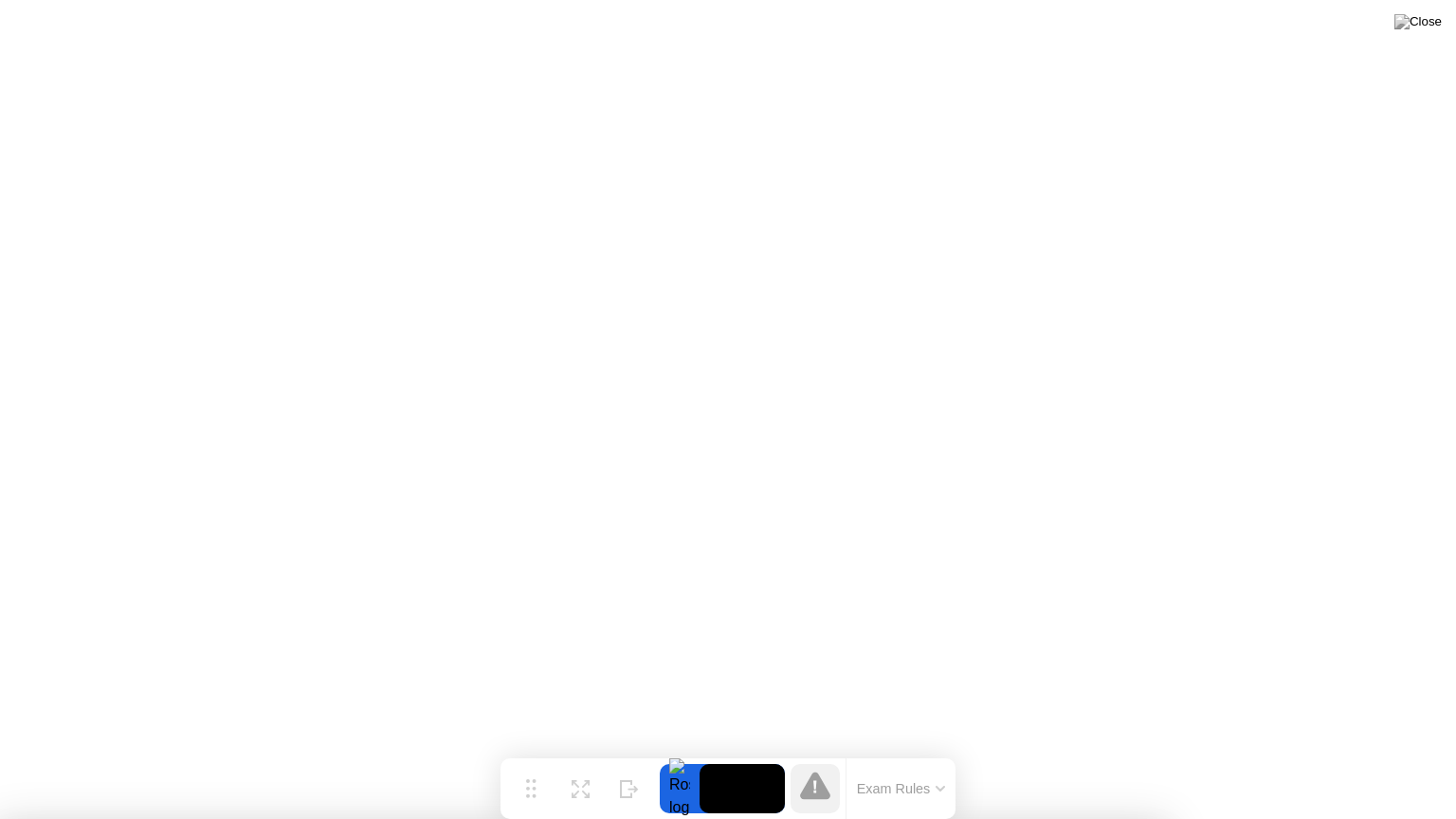 click on "No" at bounding box center [628, 926] 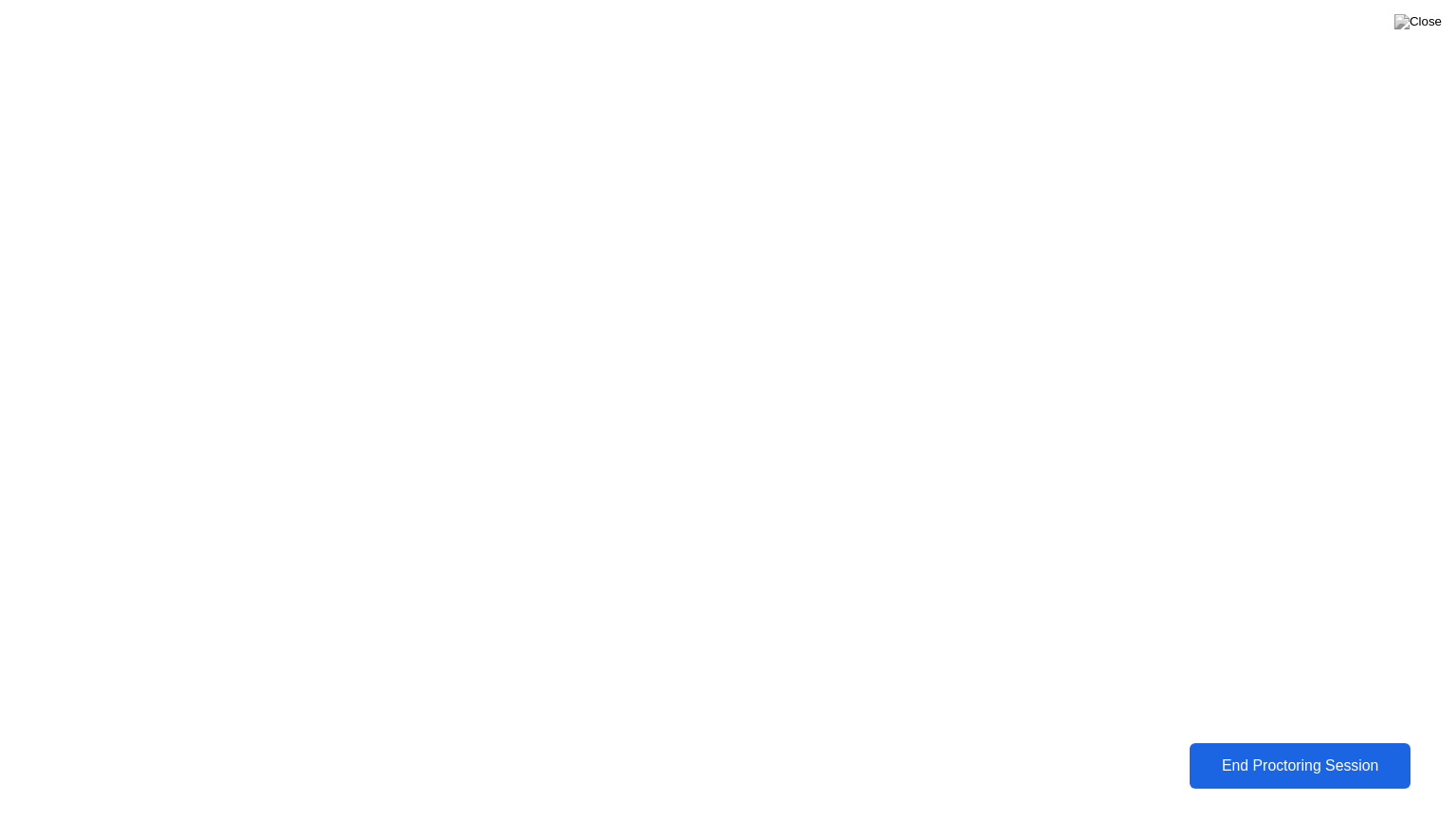 click on "End Proctoring Session" 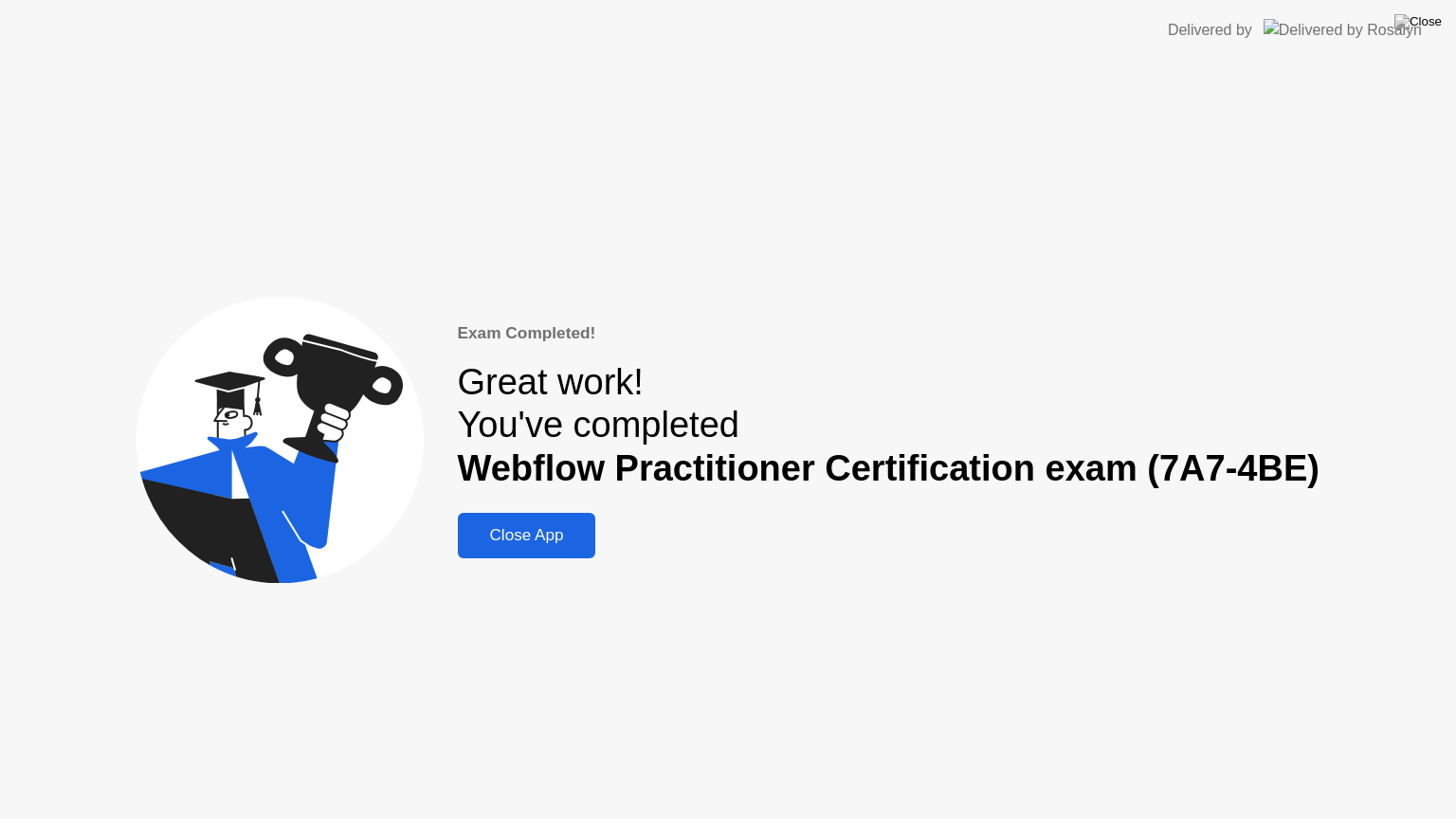 click on "Close App" 